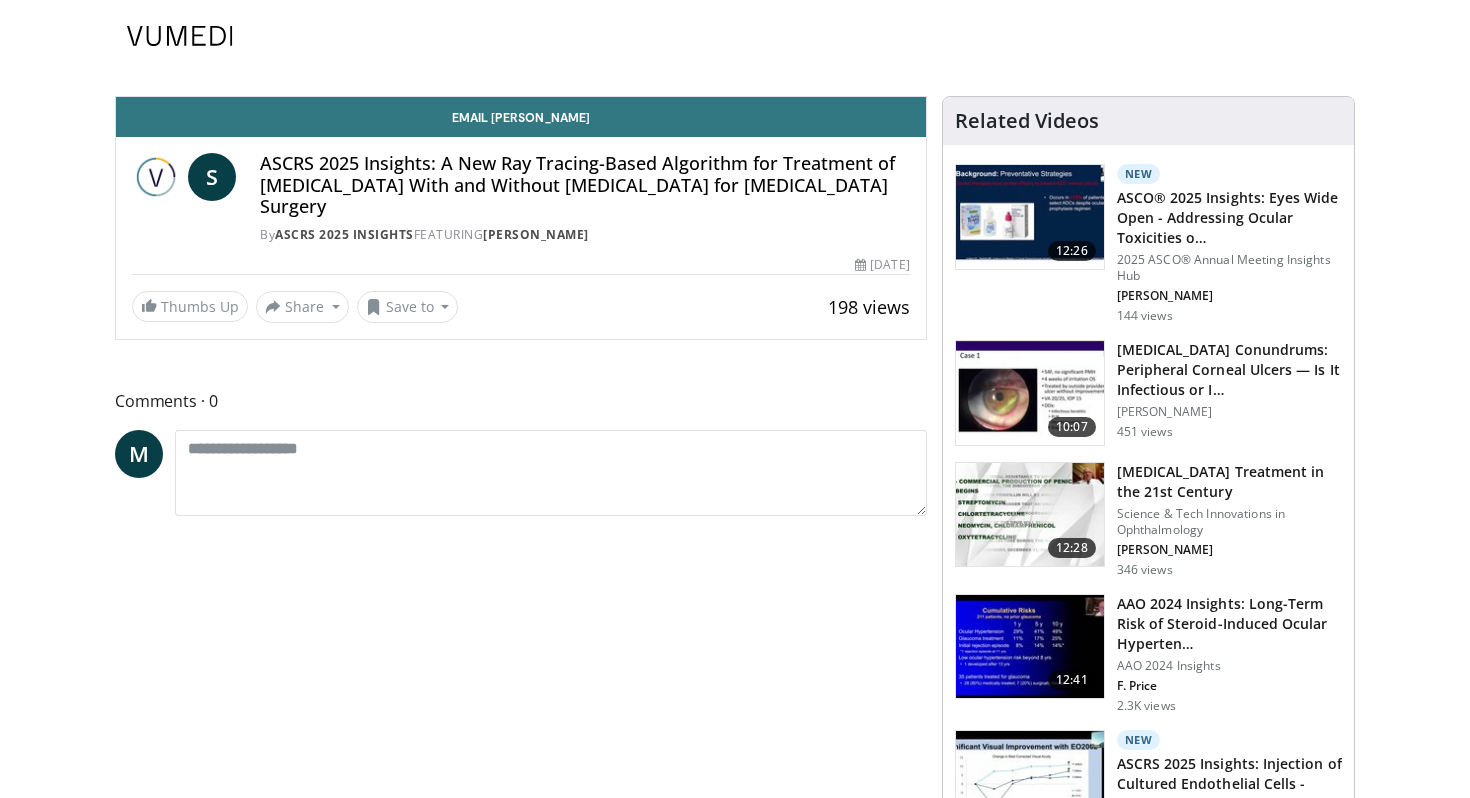 scroll, scrollTop: 0, scrollLeft: 0, axis: both 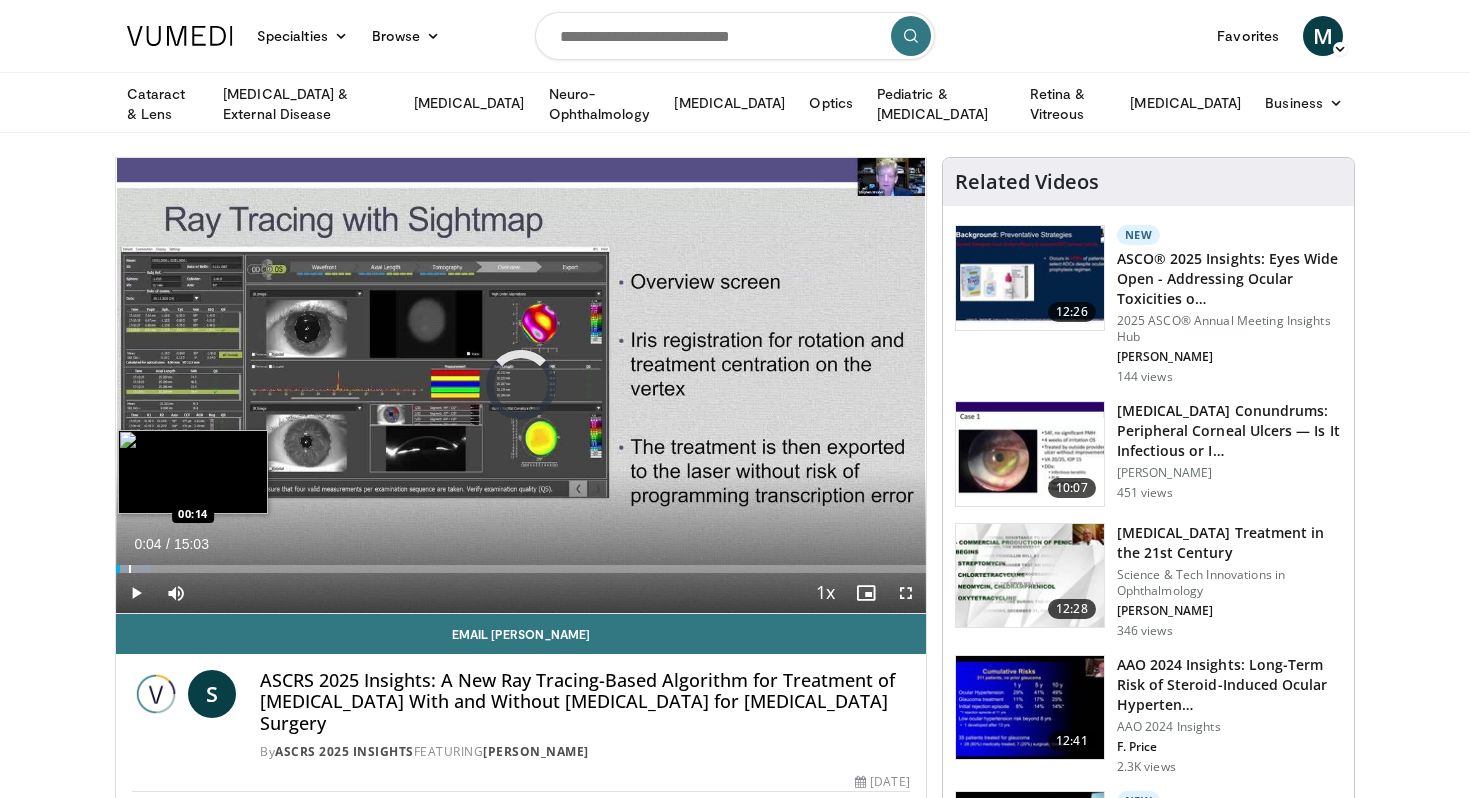 click at bounding box center (130, 569) 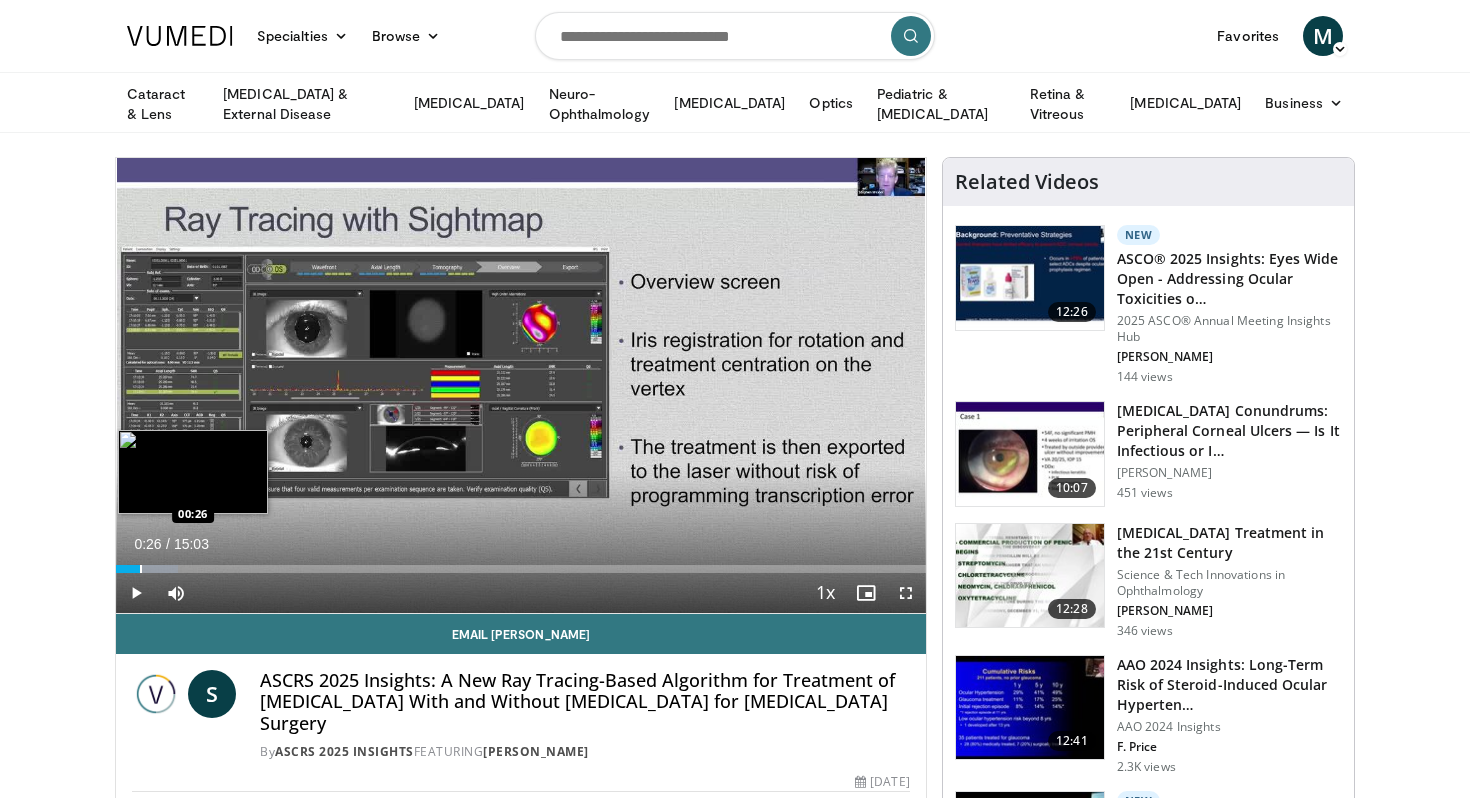 click at bounding box center [141, 569] 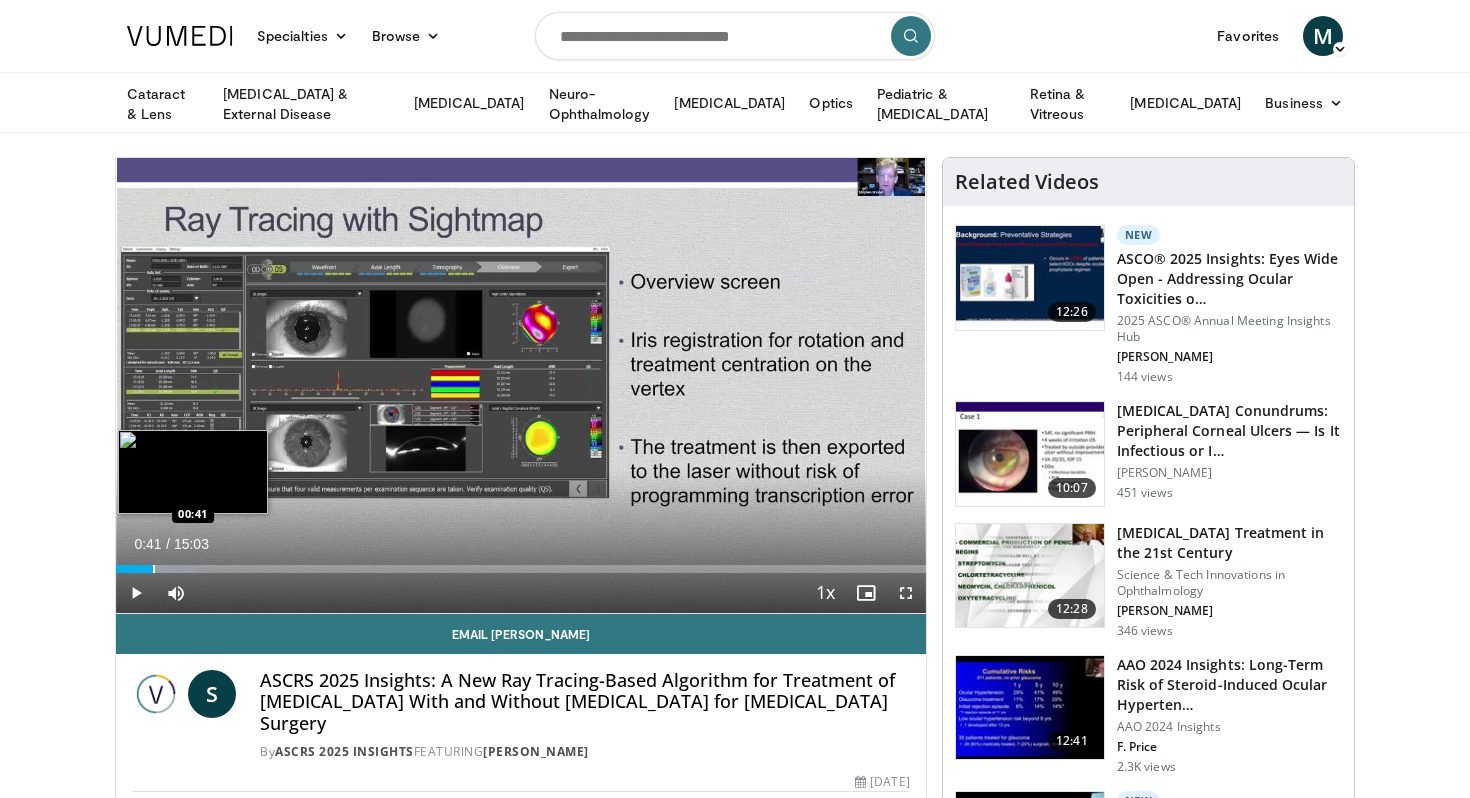 click at bounding box center (154, 569) 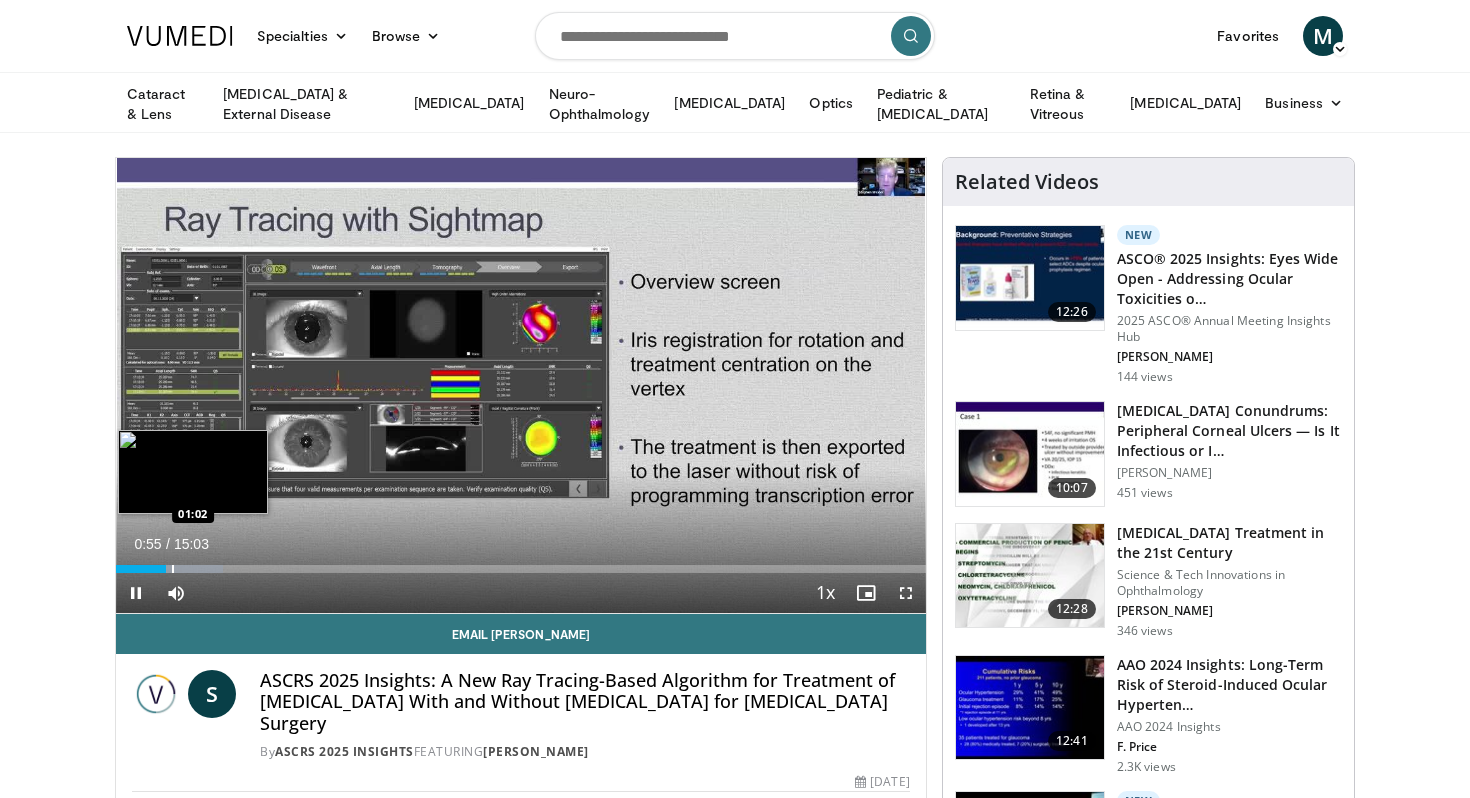 click on "10 seconds
Tap to unmute" at bounding box center [521, 385] 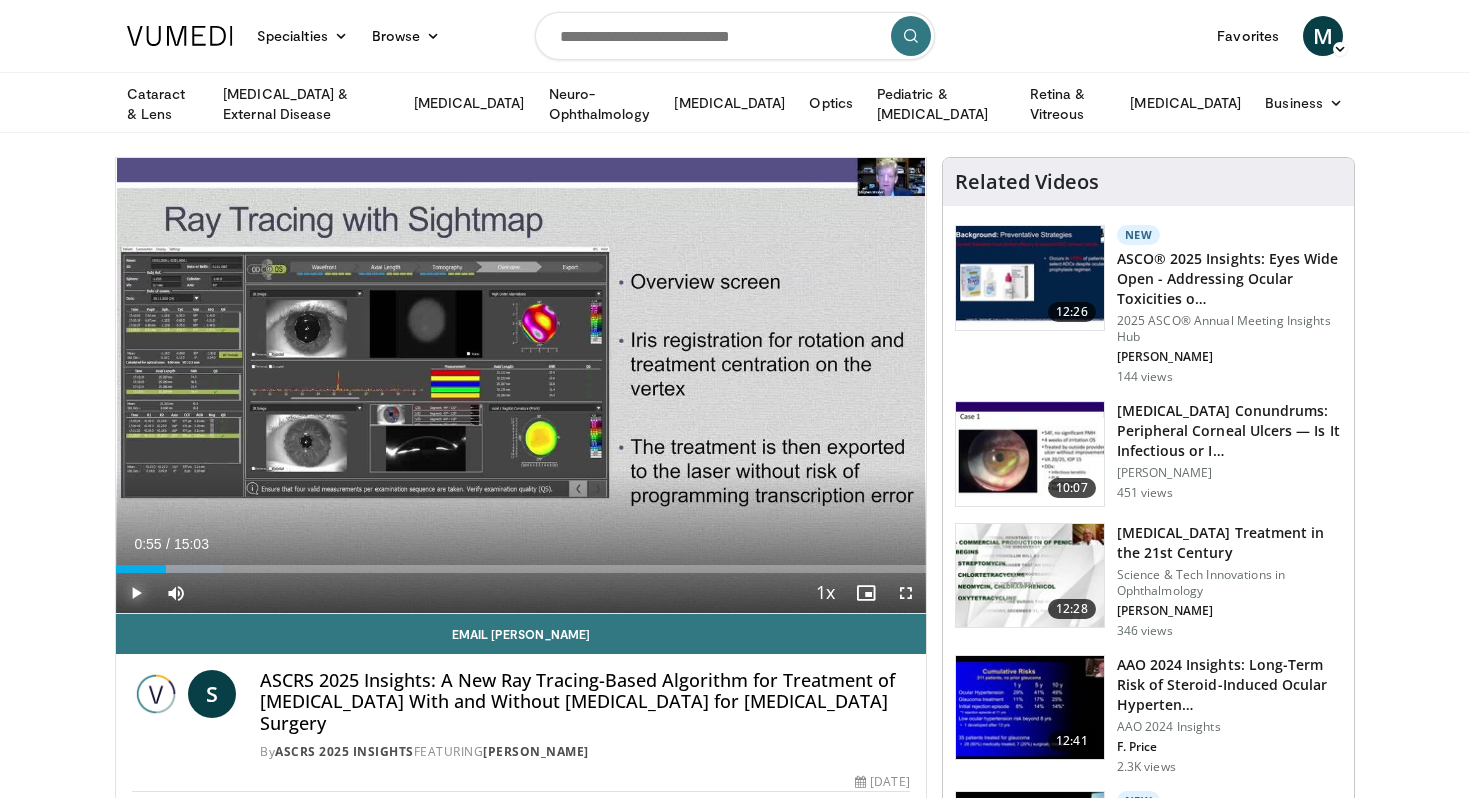 click at bounding box center (136, 593) 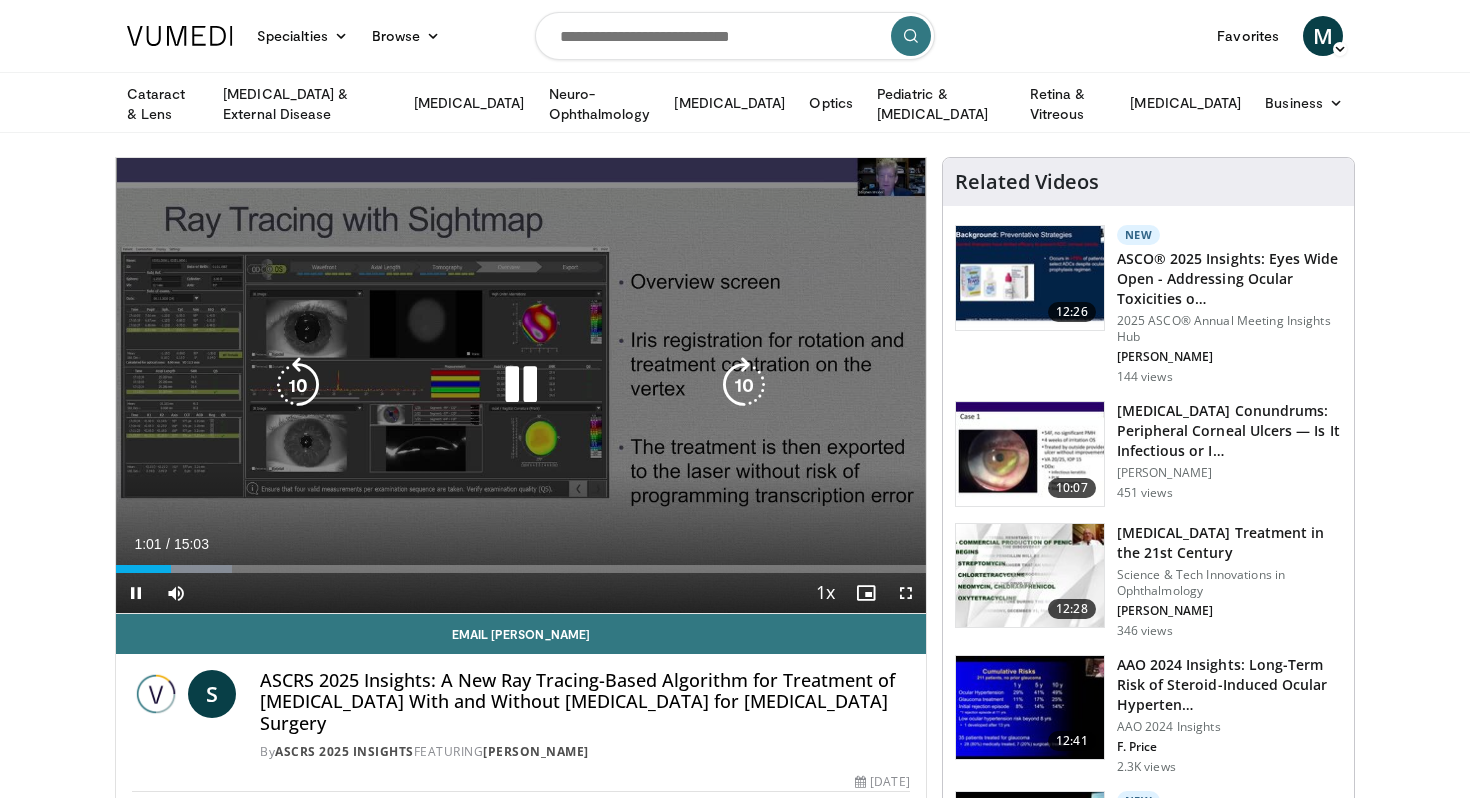 click at bounding box center [744, 385] 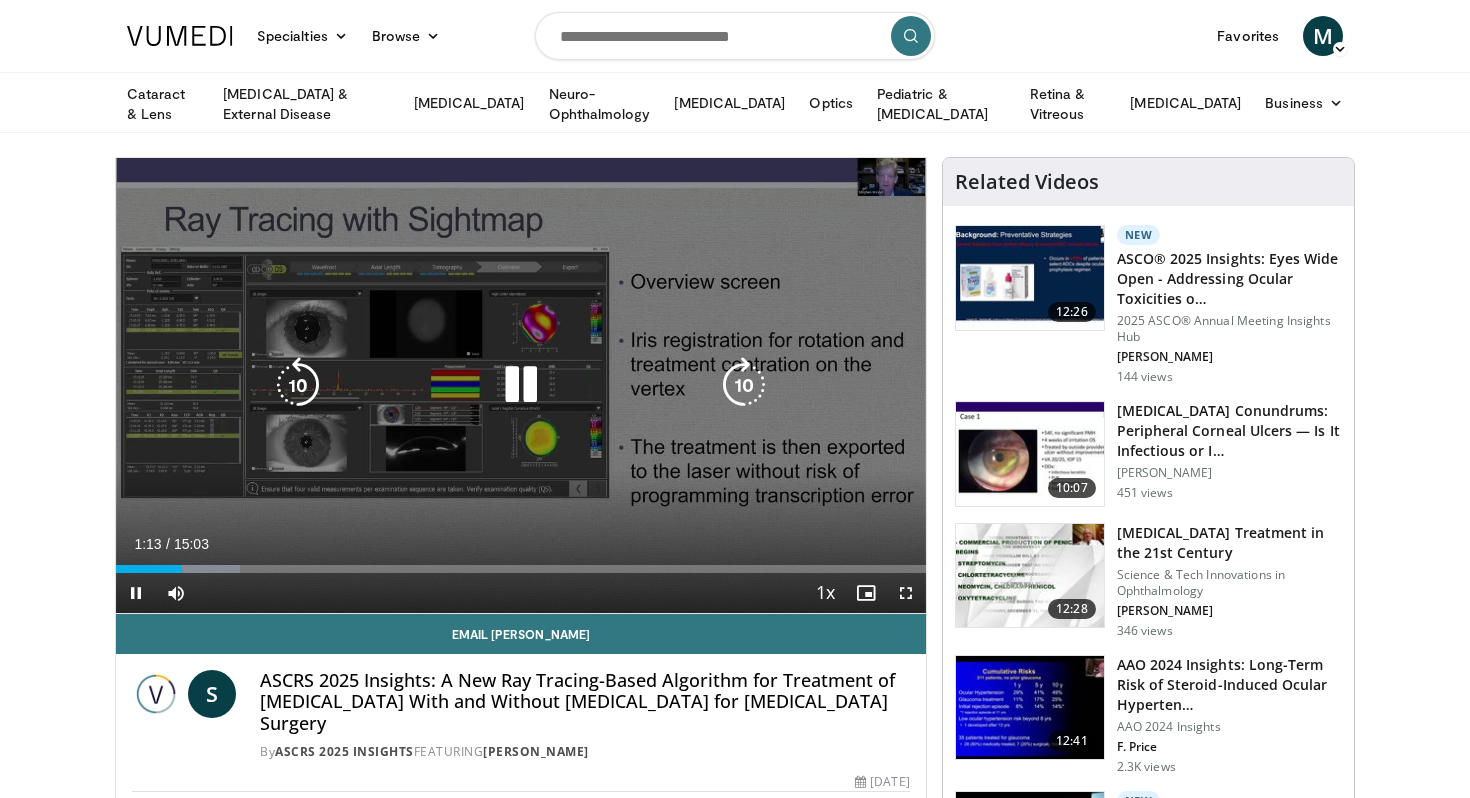 click at bounding box center [744, 385] 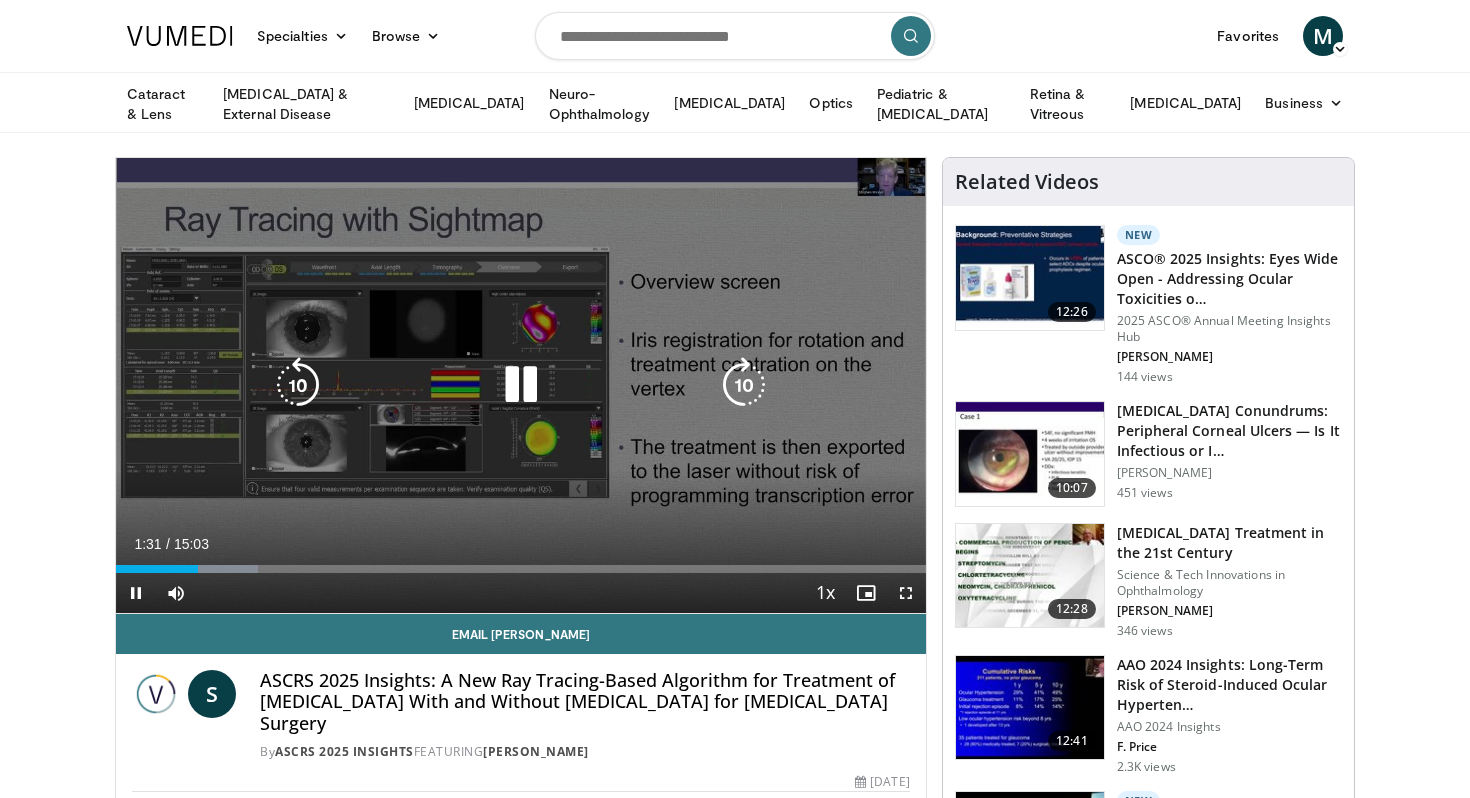 click at bounding box center (744, 385) 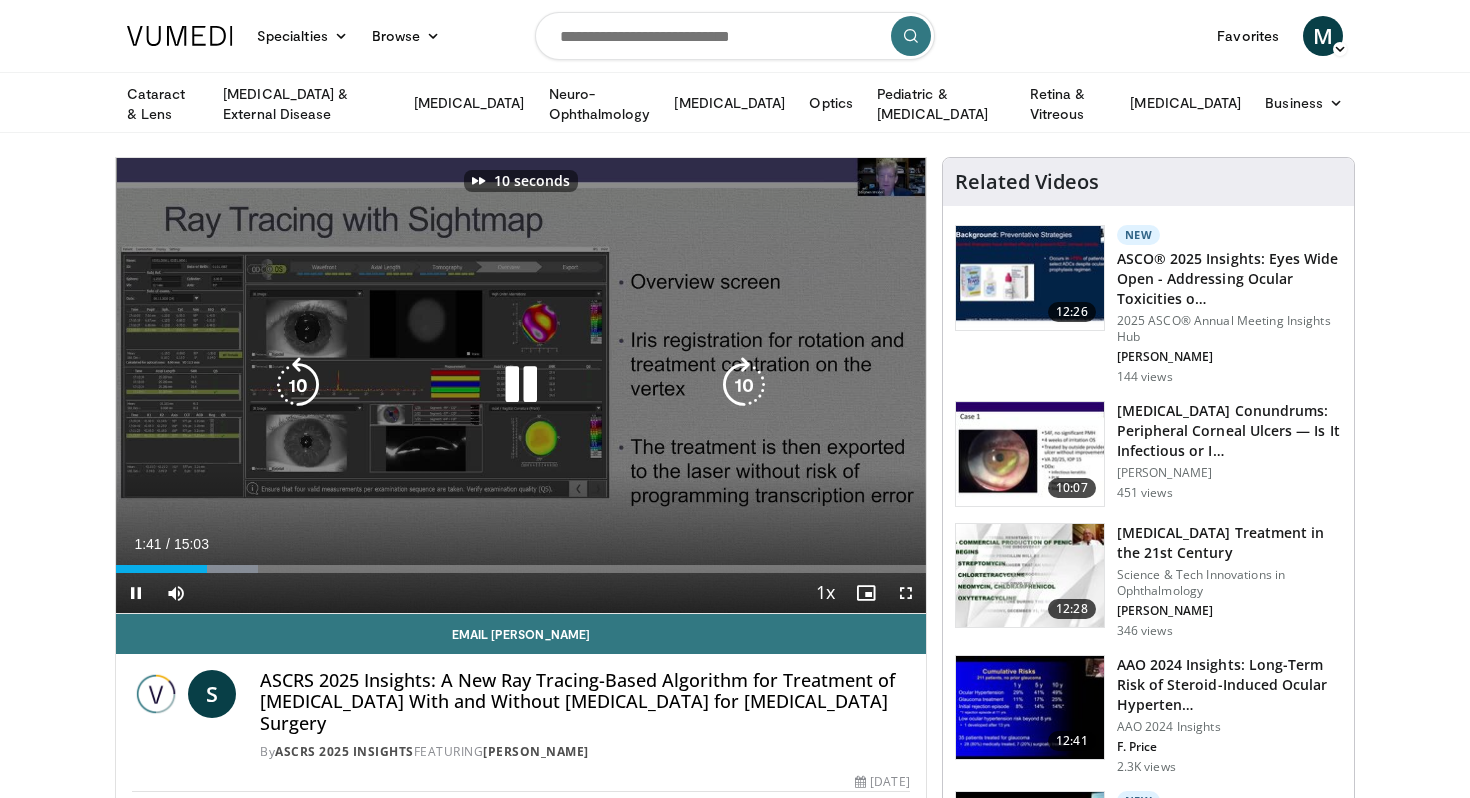 click at bounding box center (744, 385) 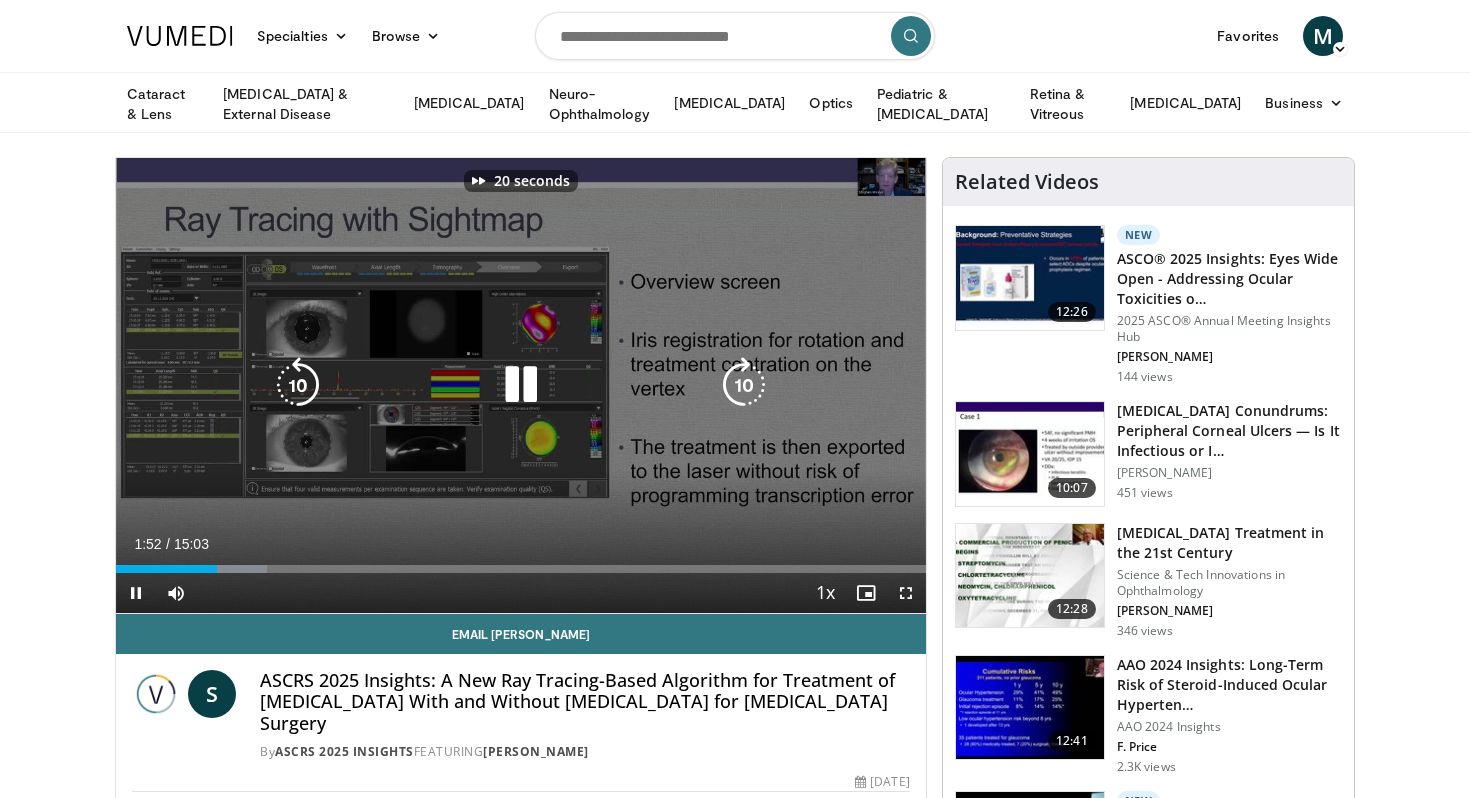 click at bounding box center [744, 385] 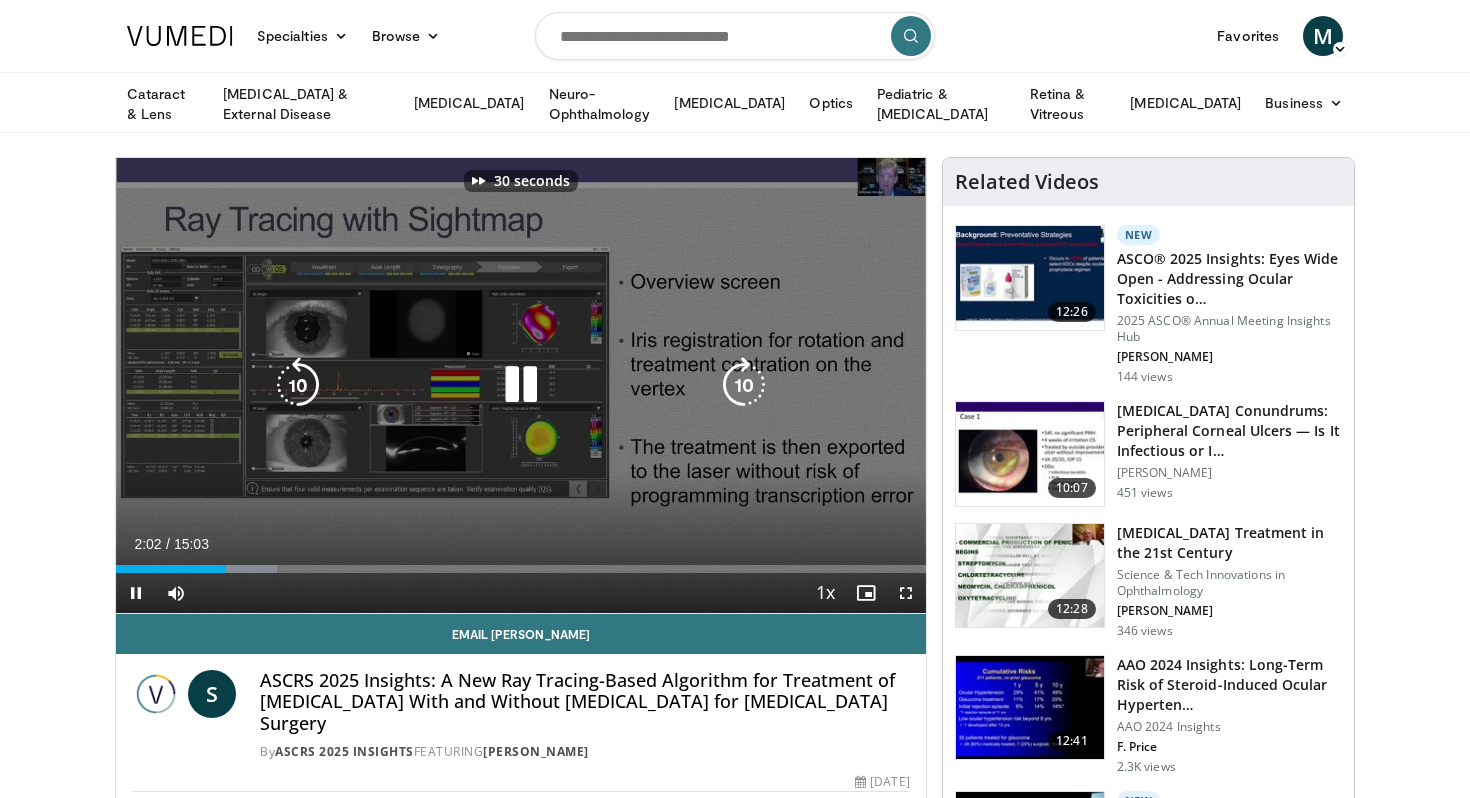 click at bounding box center [744, 385] 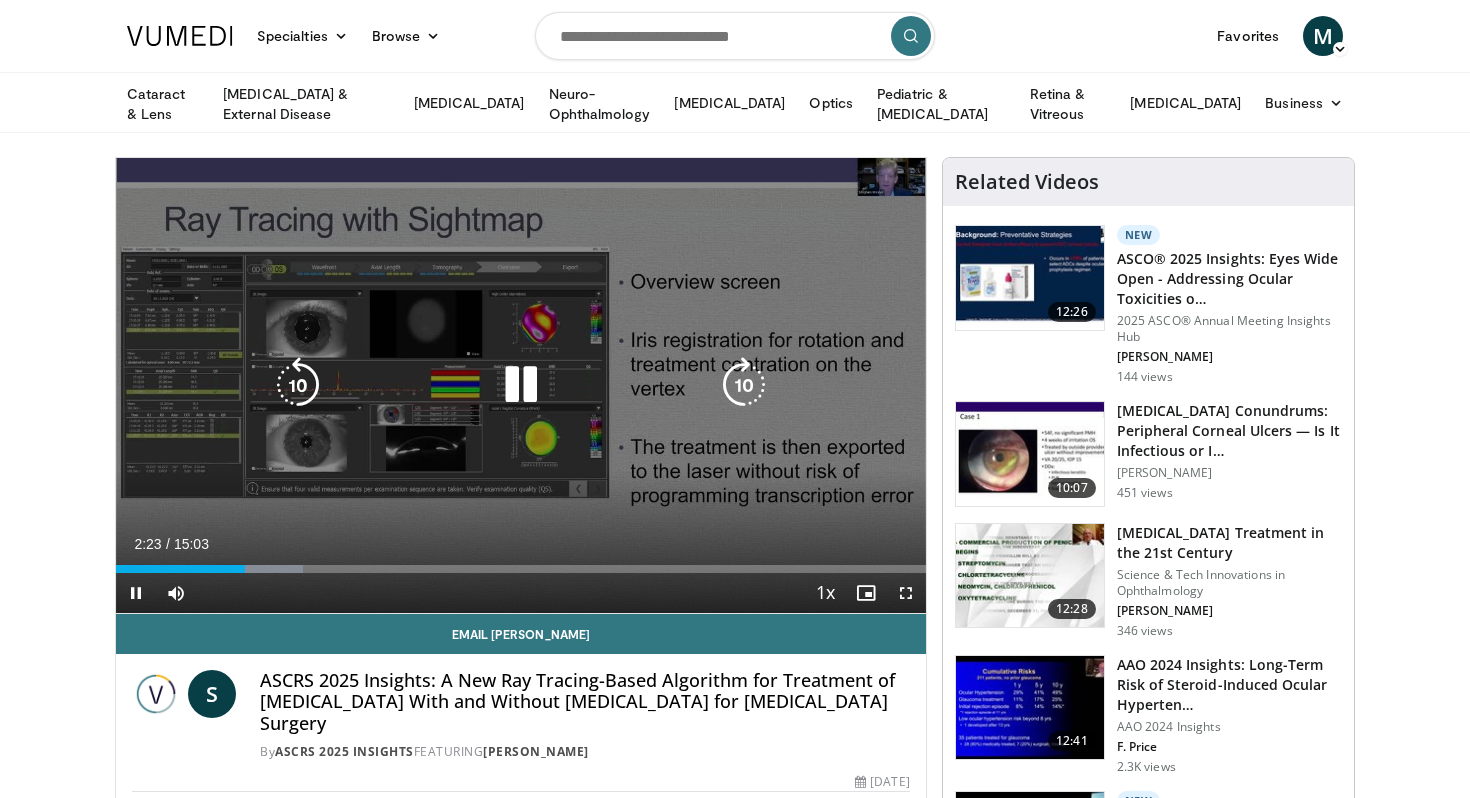 click at bounding box center (744, 385) 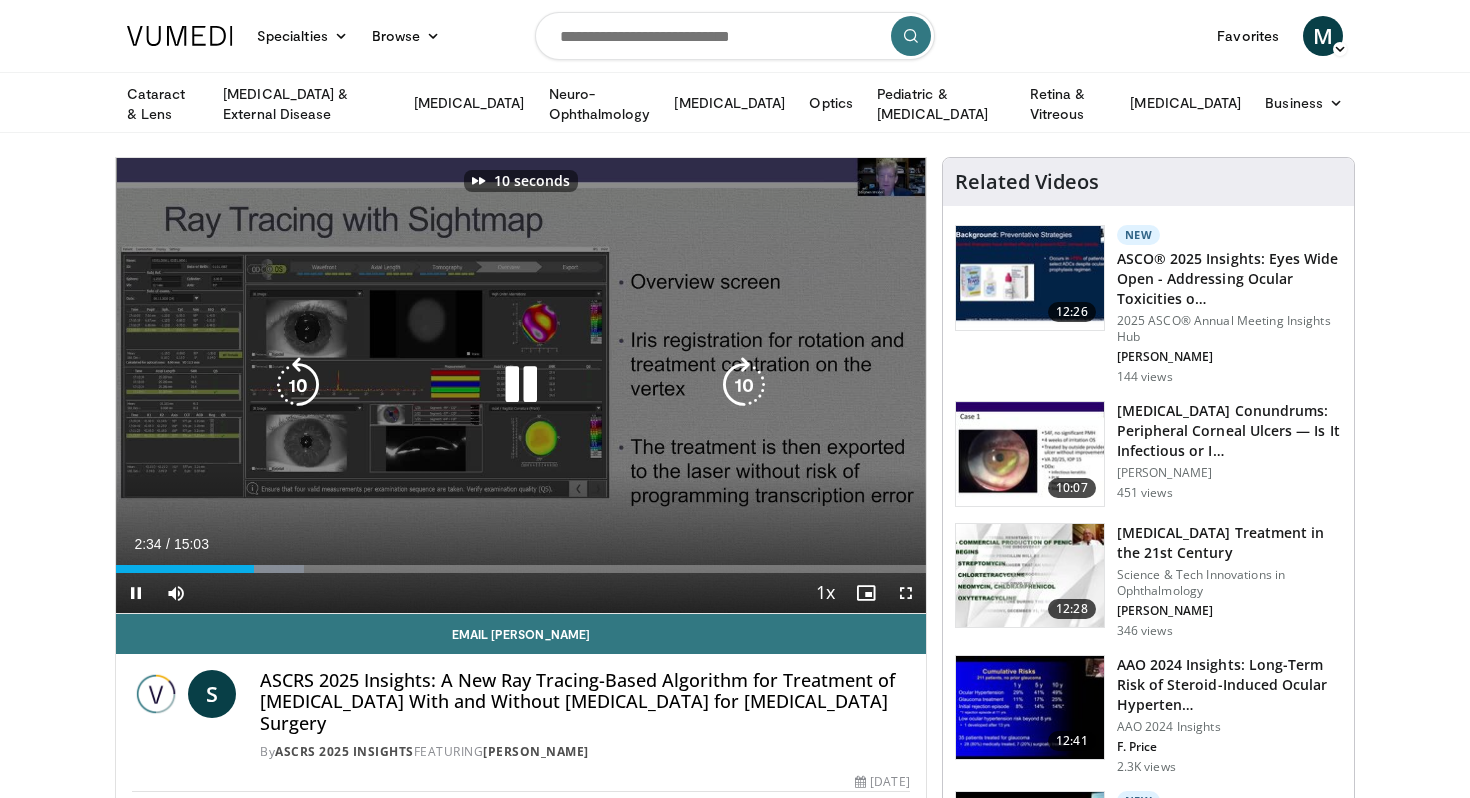click at bounding box center (744, 385) 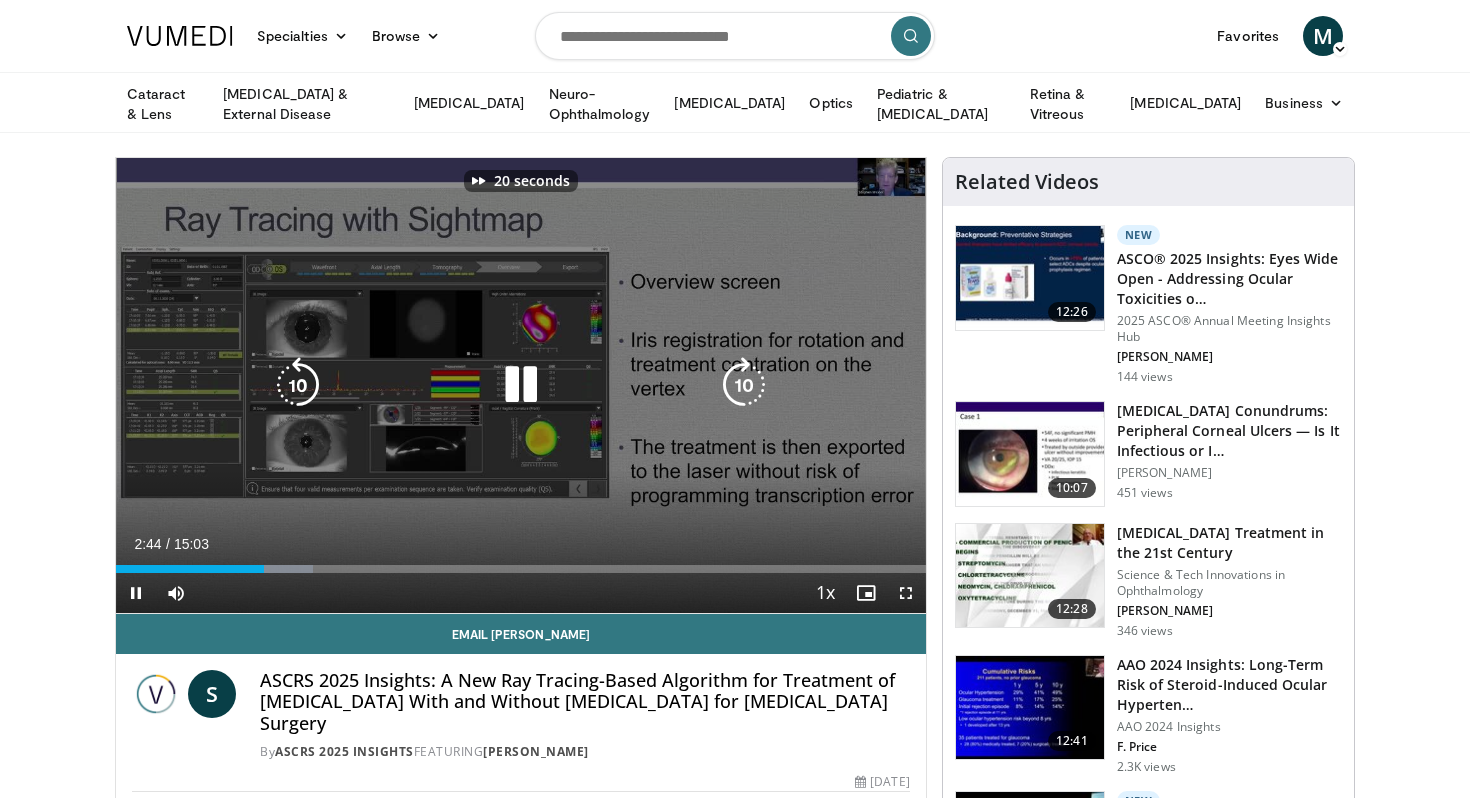 click at bounding box center [744, 385] 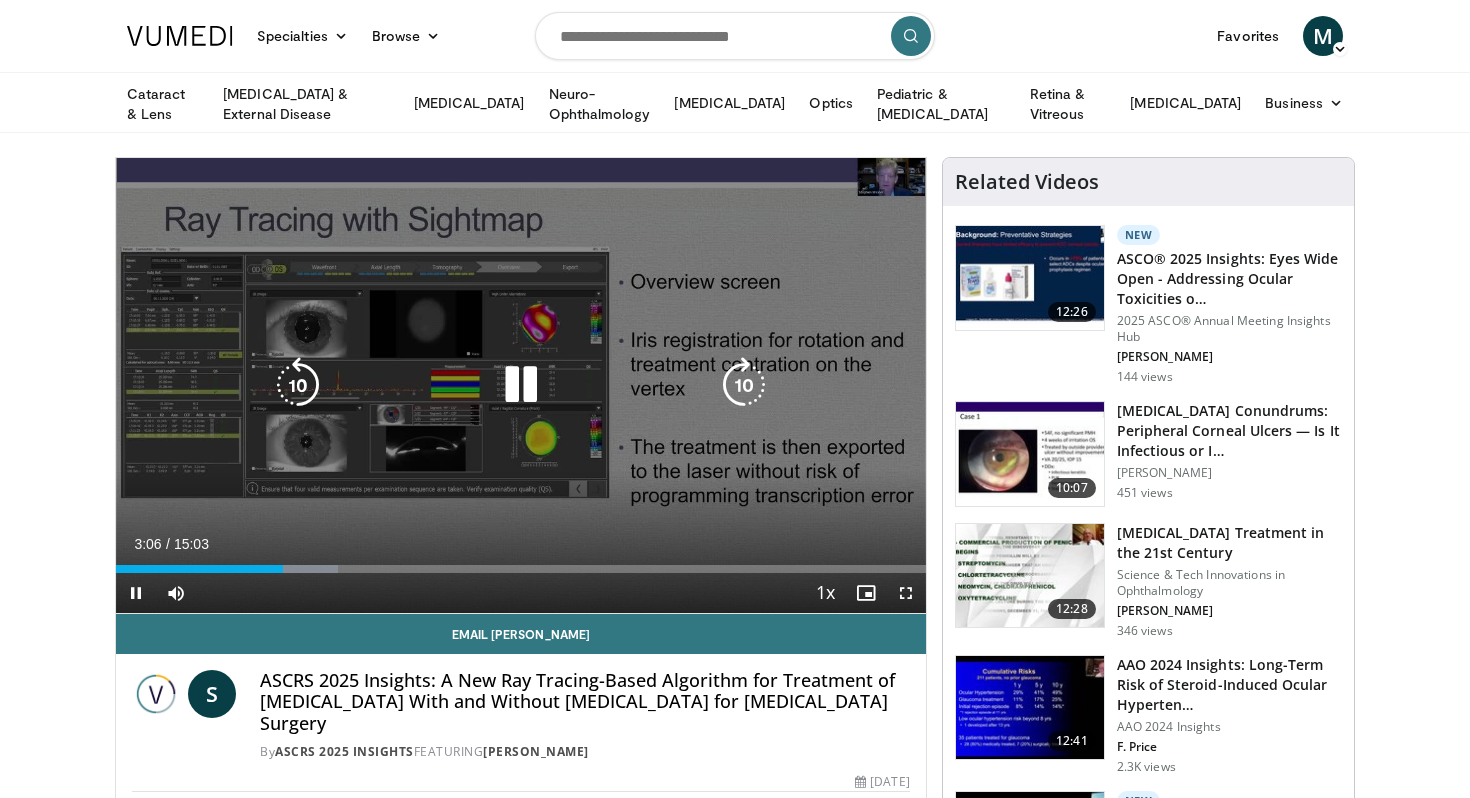 click at bounding box center [744, 385] 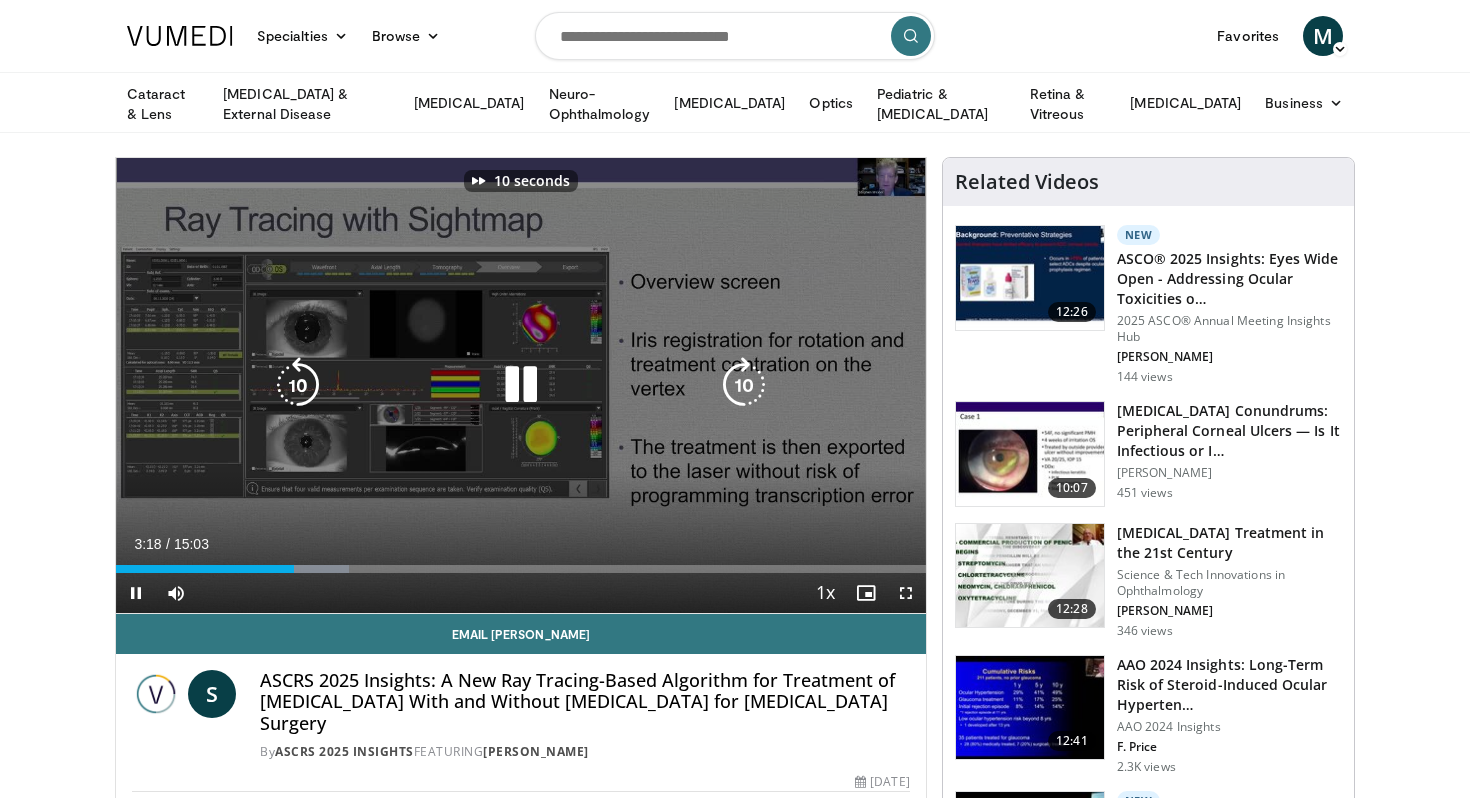 click at bounding box center (744, 385) 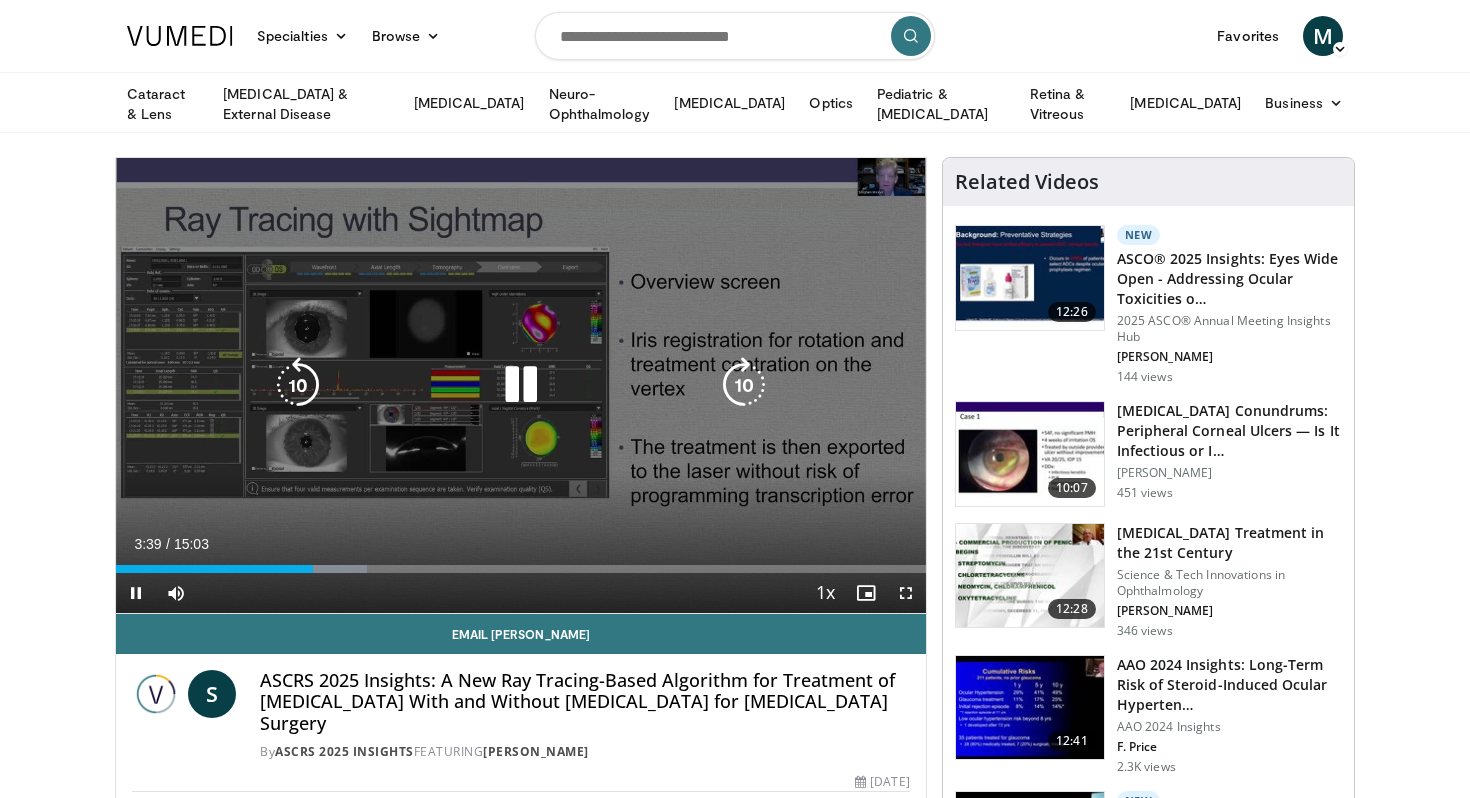 click at bounding box center (744, 385) 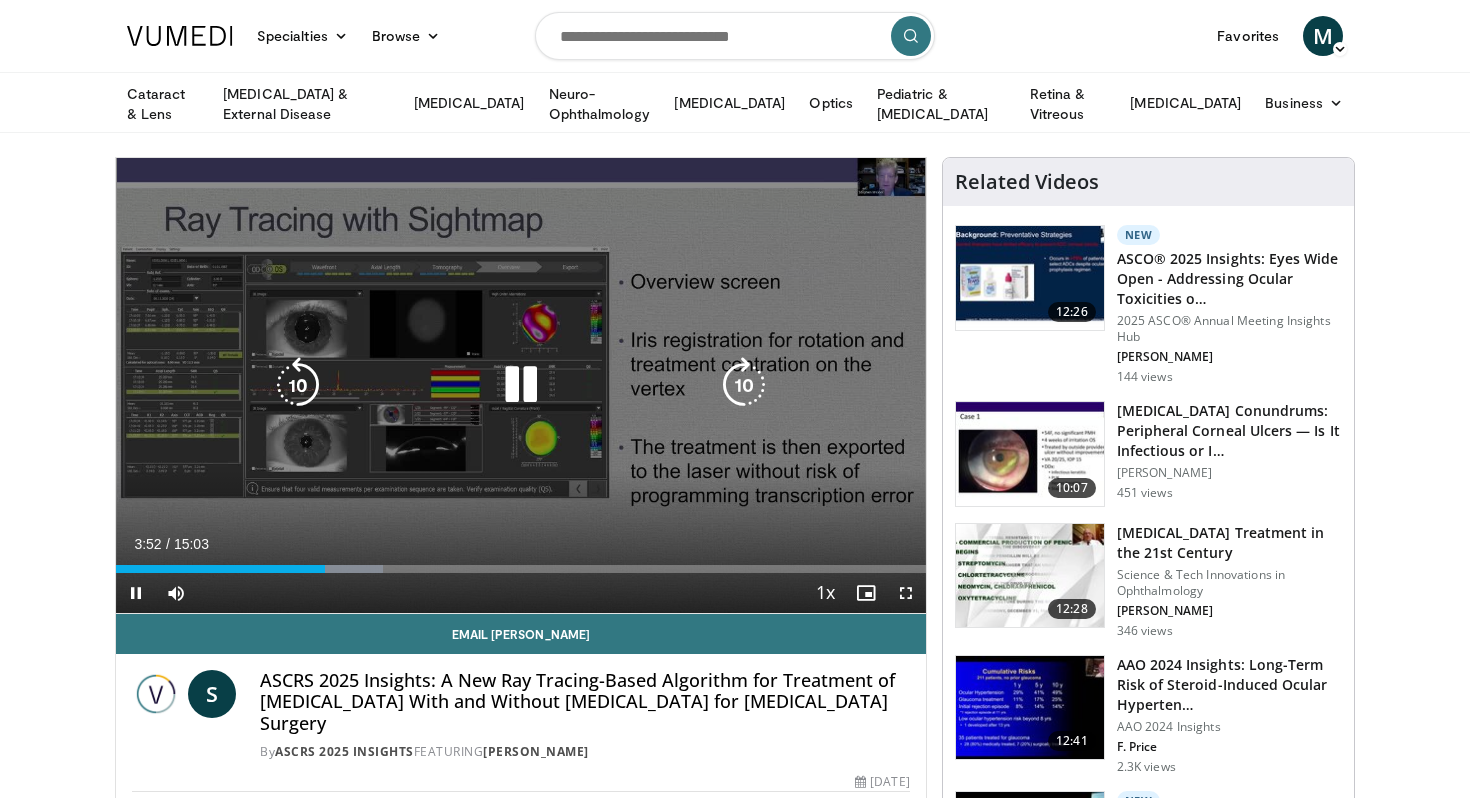 click at bounding box center (744, 385) 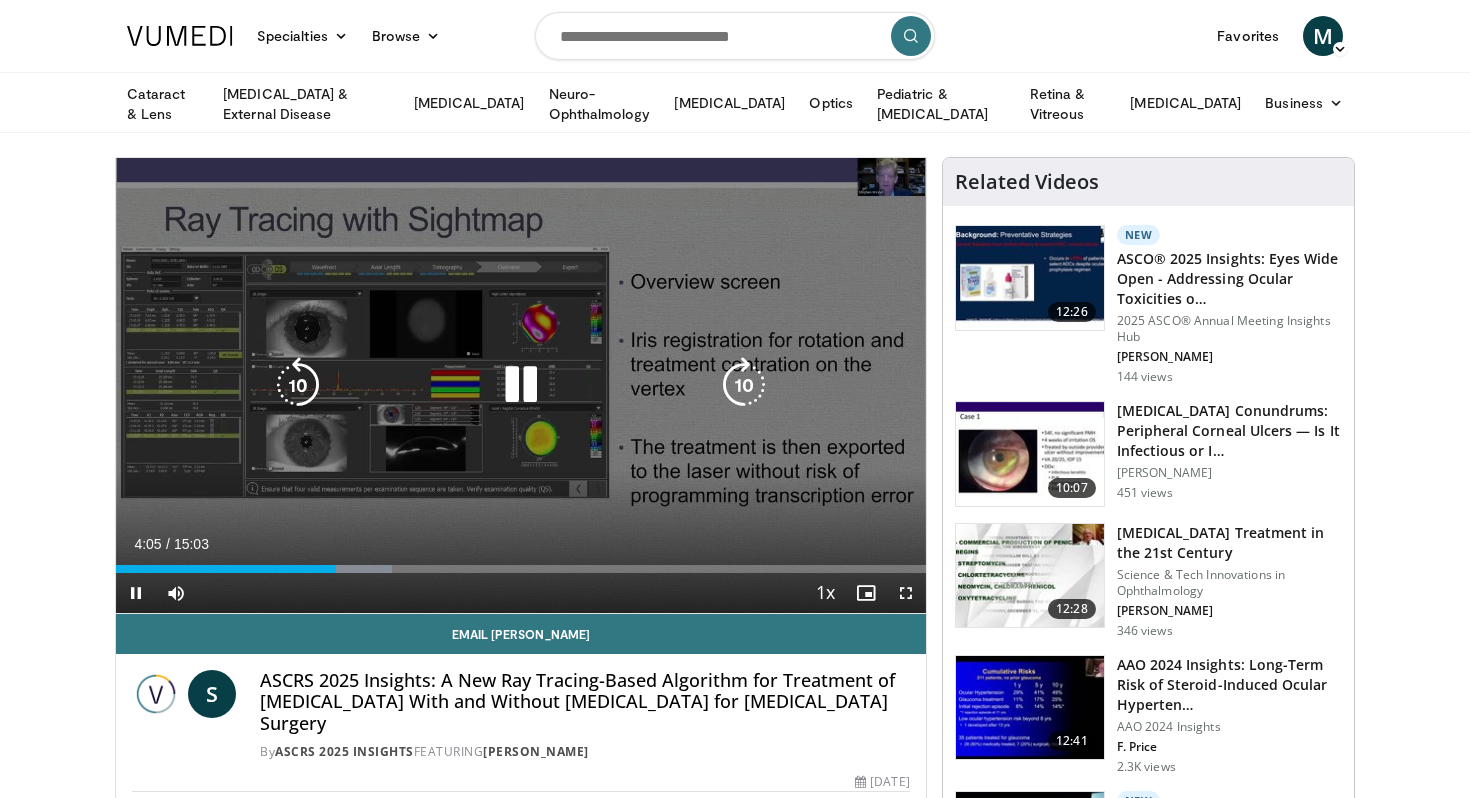 click at bounding box center [744, 385] 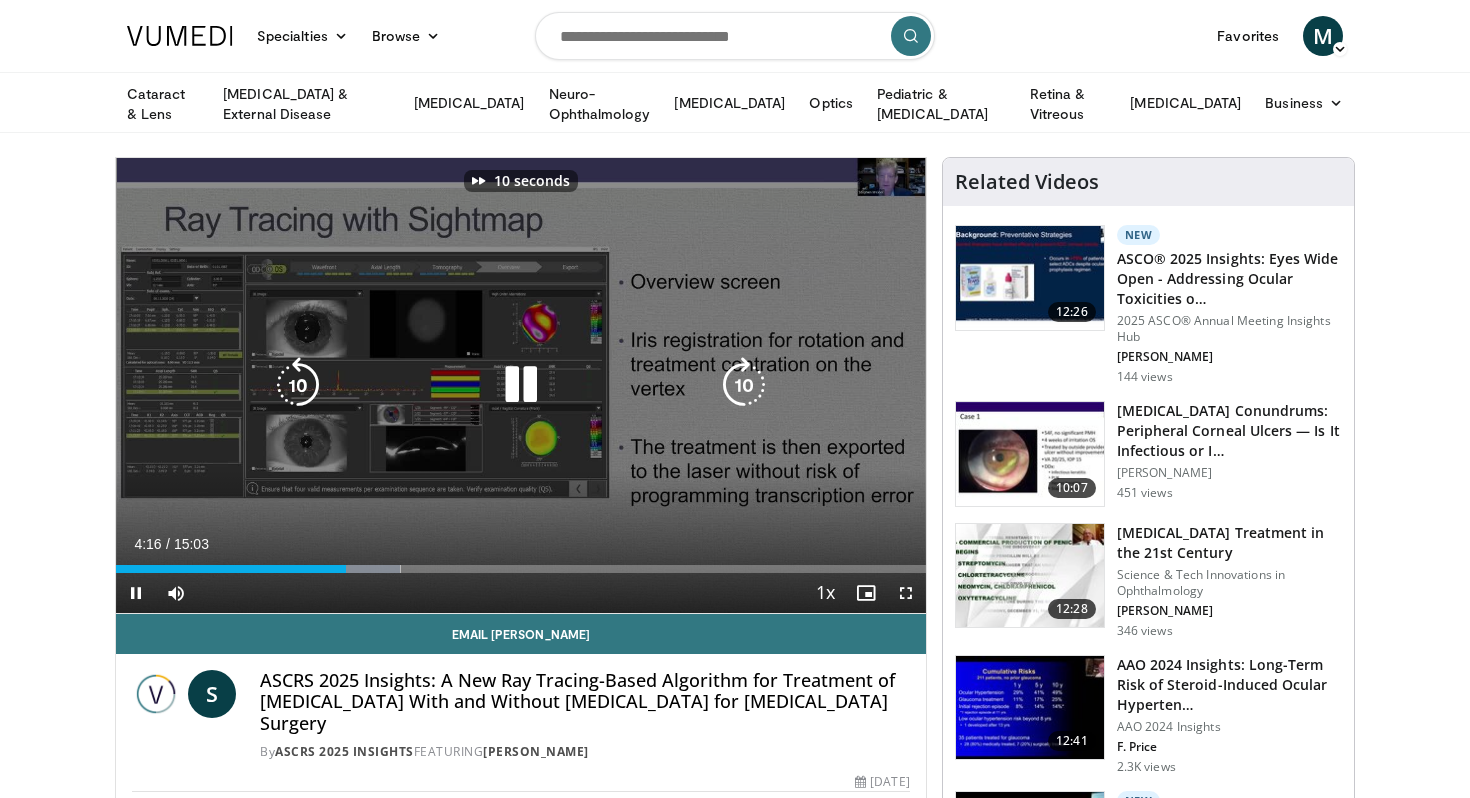 click at bounding box center [744, 385] 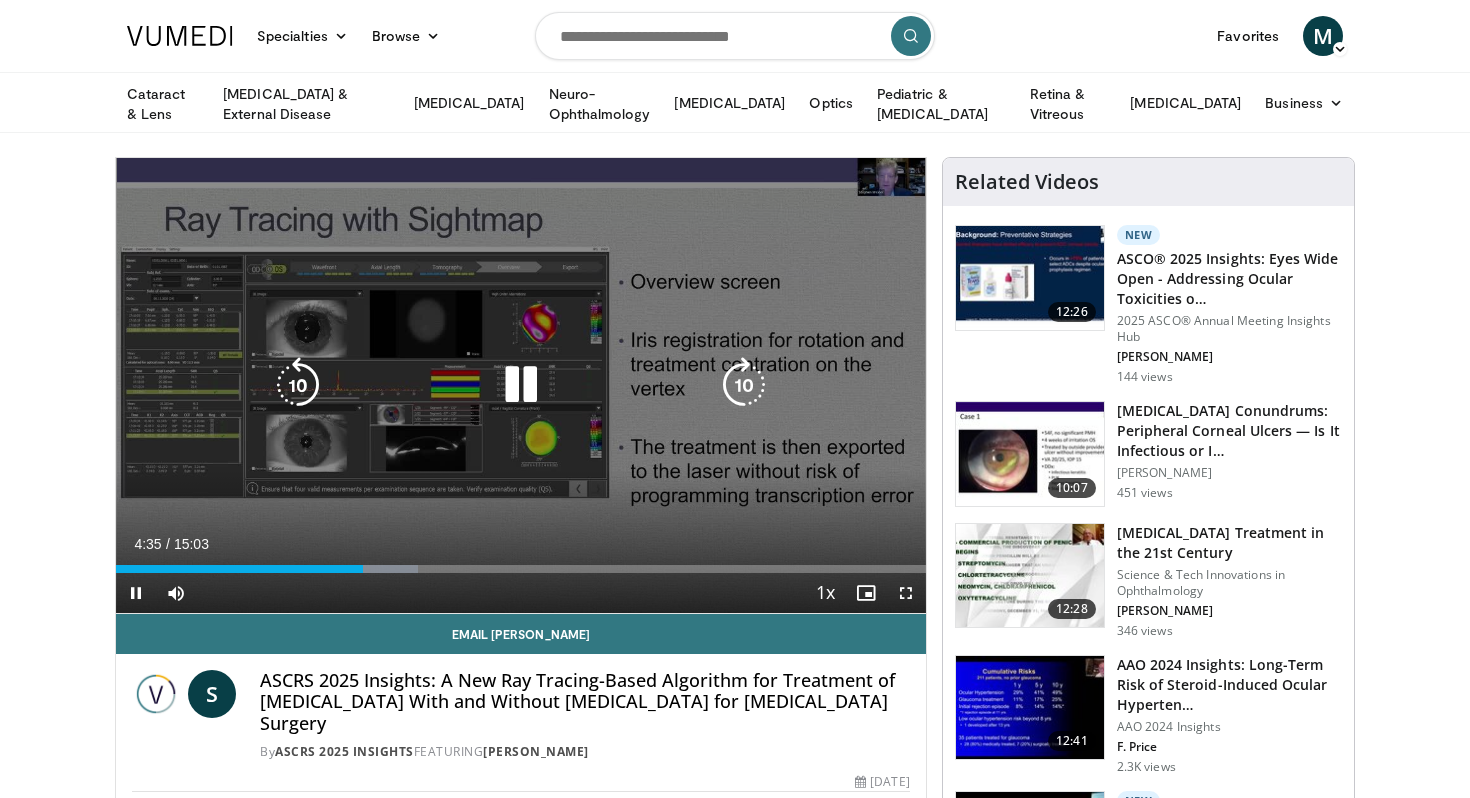 click at bounding box center [744, 385] 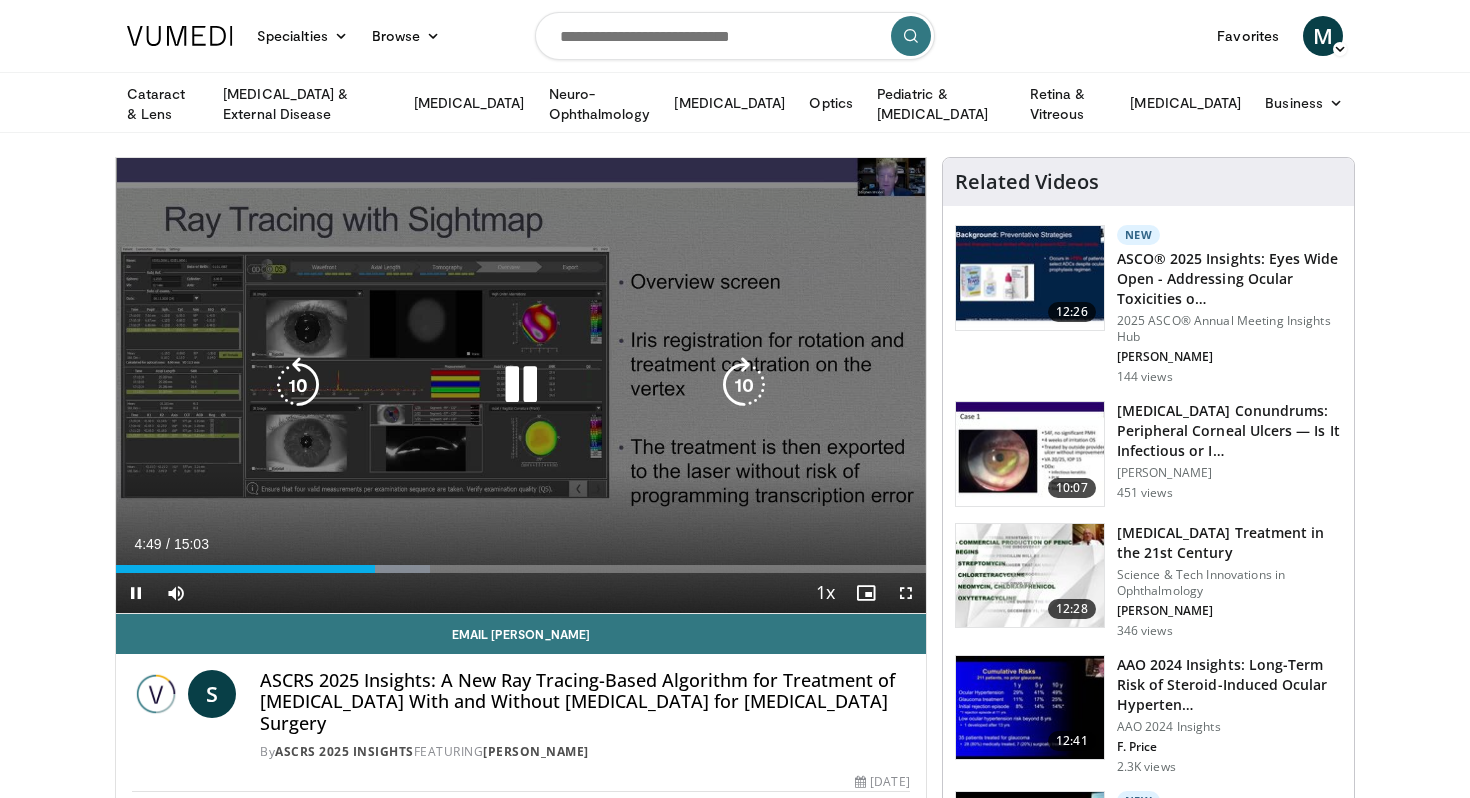 click at bounding box center (744, 385) 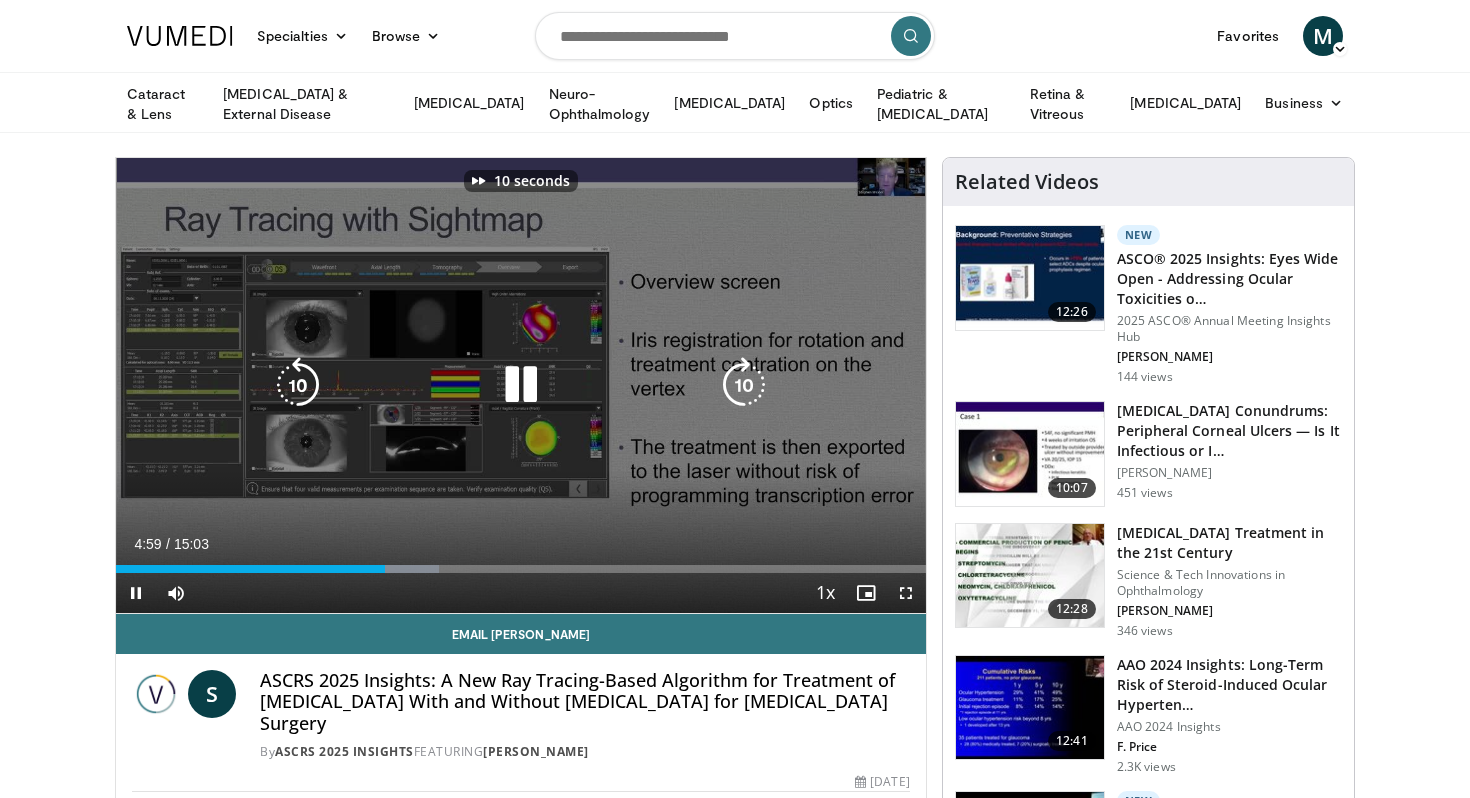click at bounding box center [744, 385] 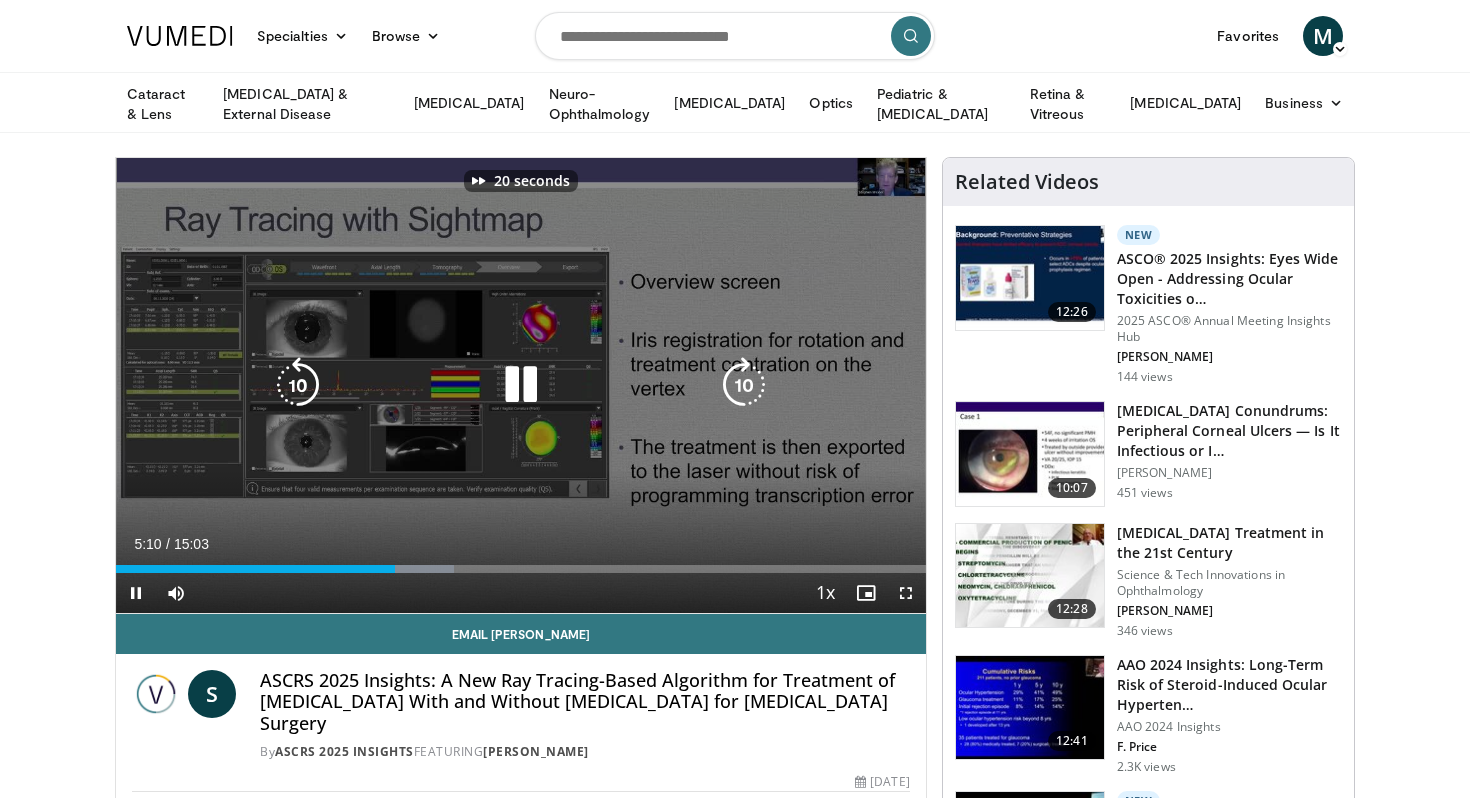 click at bounding box center [744, 385] 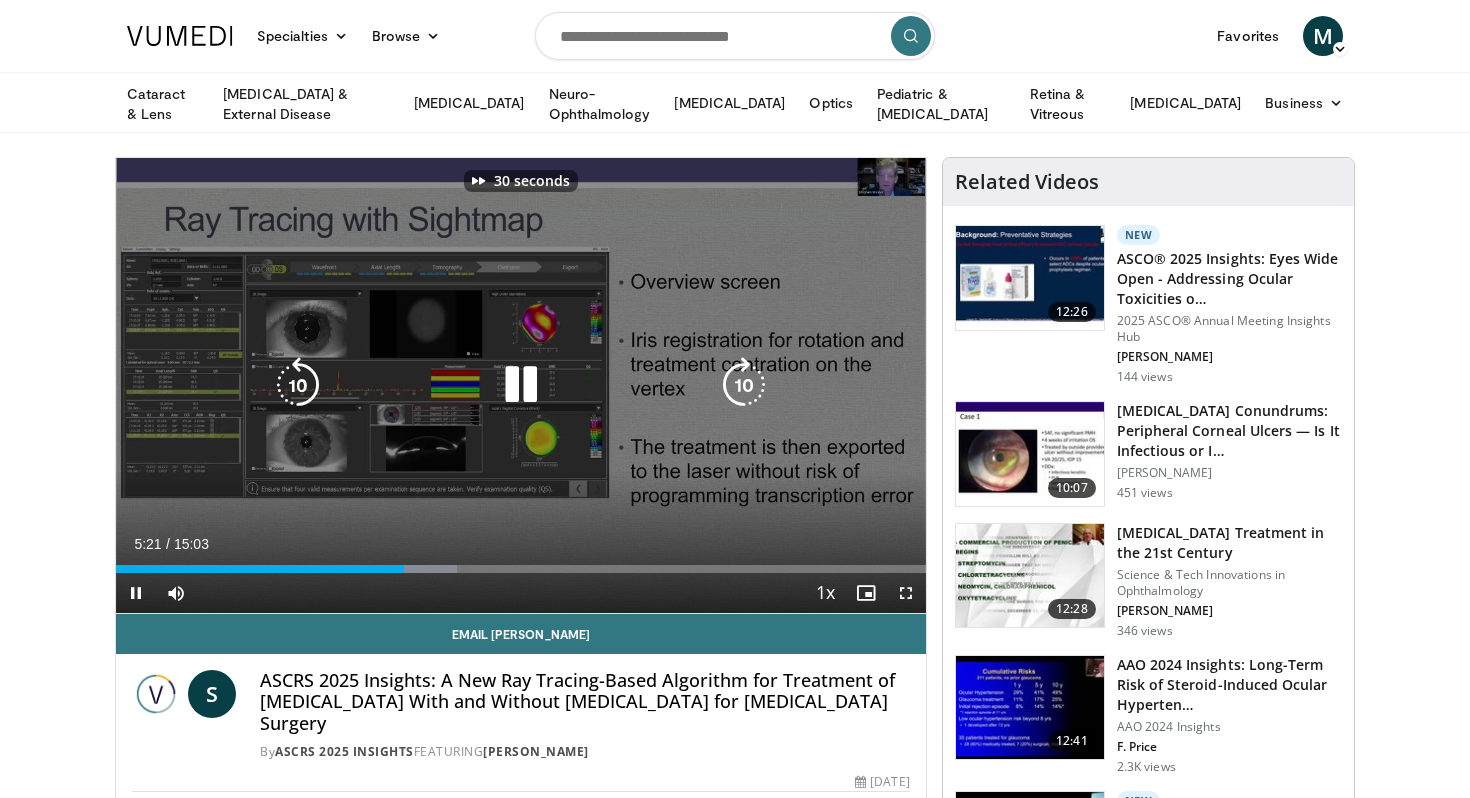 click at bounding box center (744, 385) 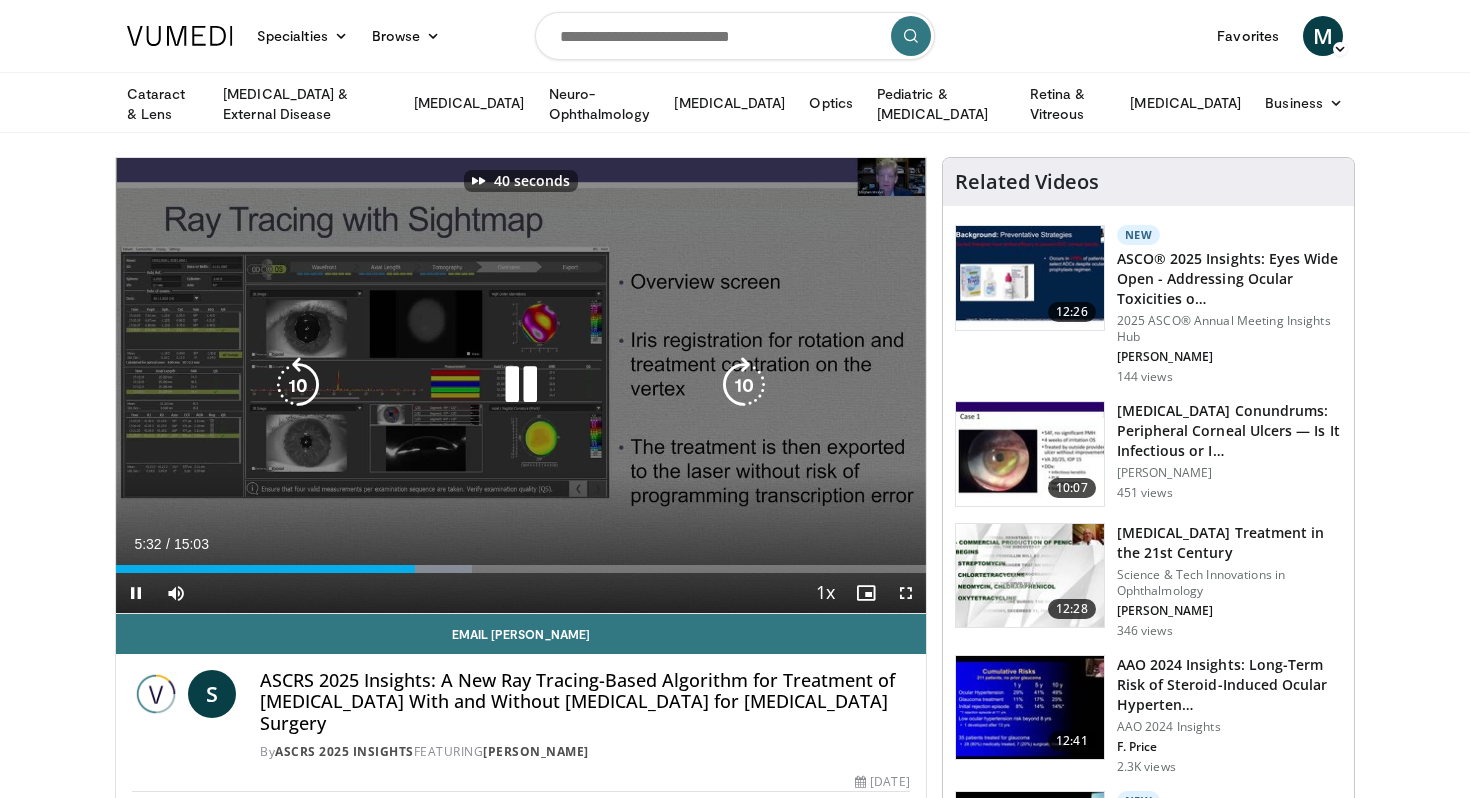 click at bounding box center (744, 385) 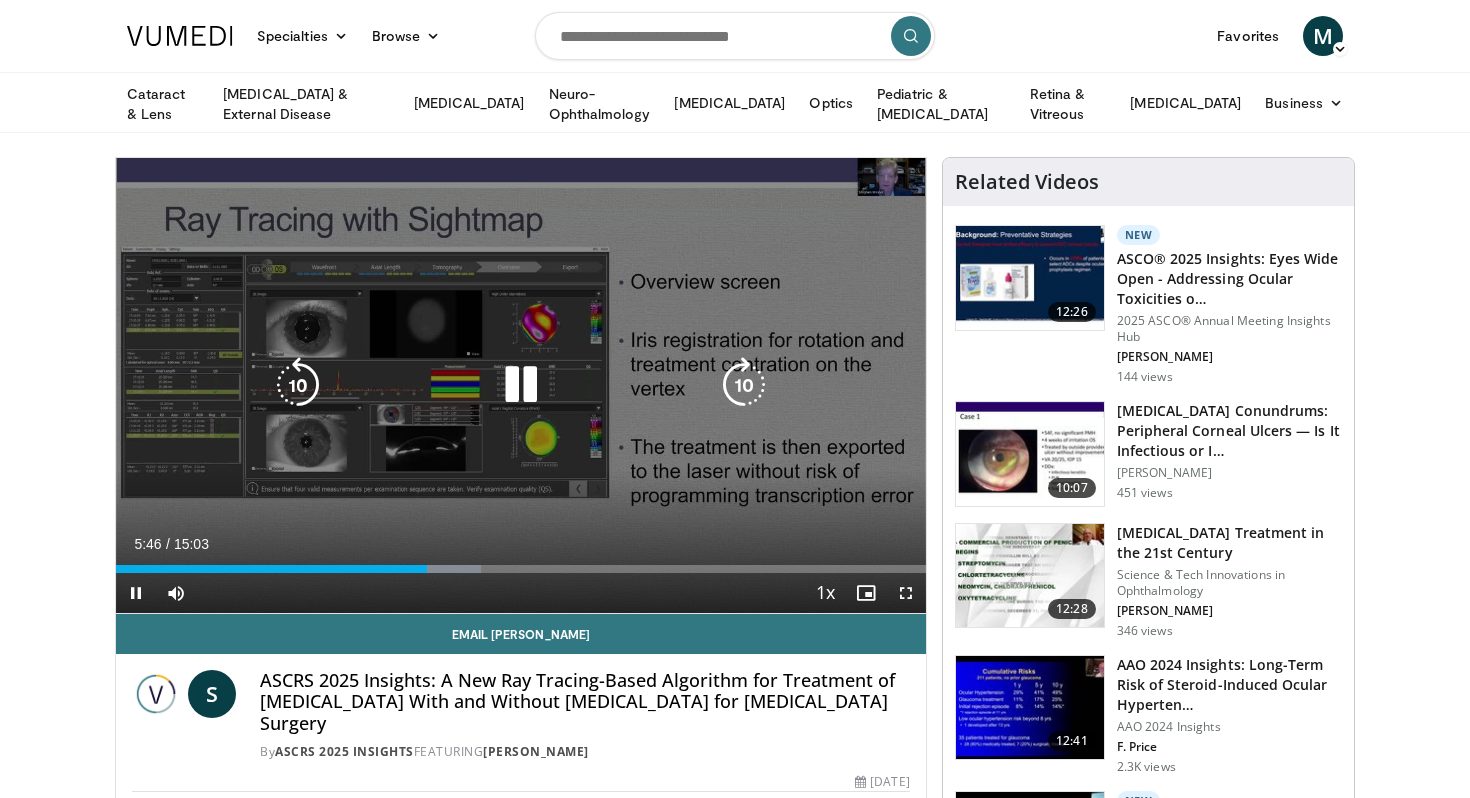 click at bounding box center (744, 385) 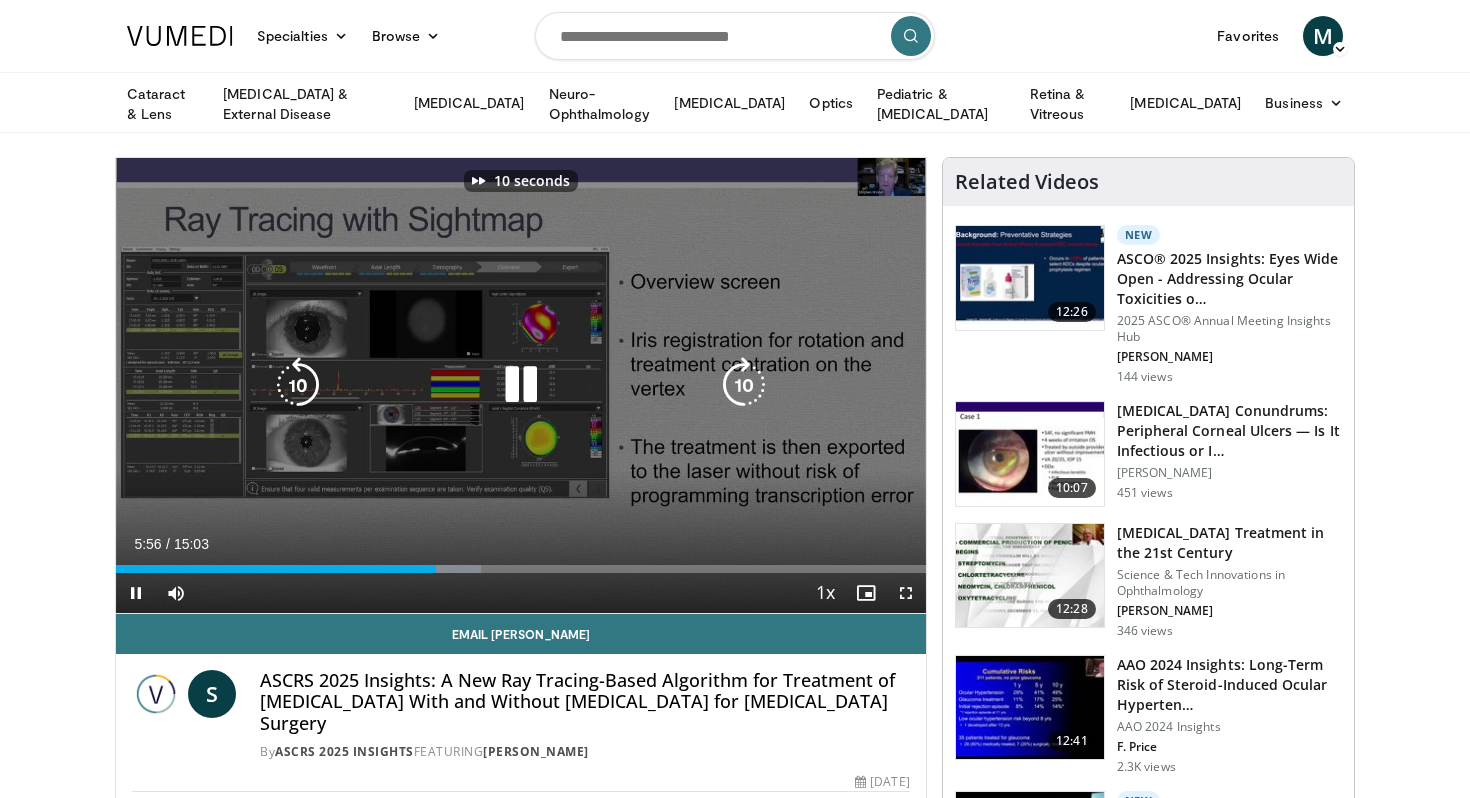 click at bounding box center (744, 385) 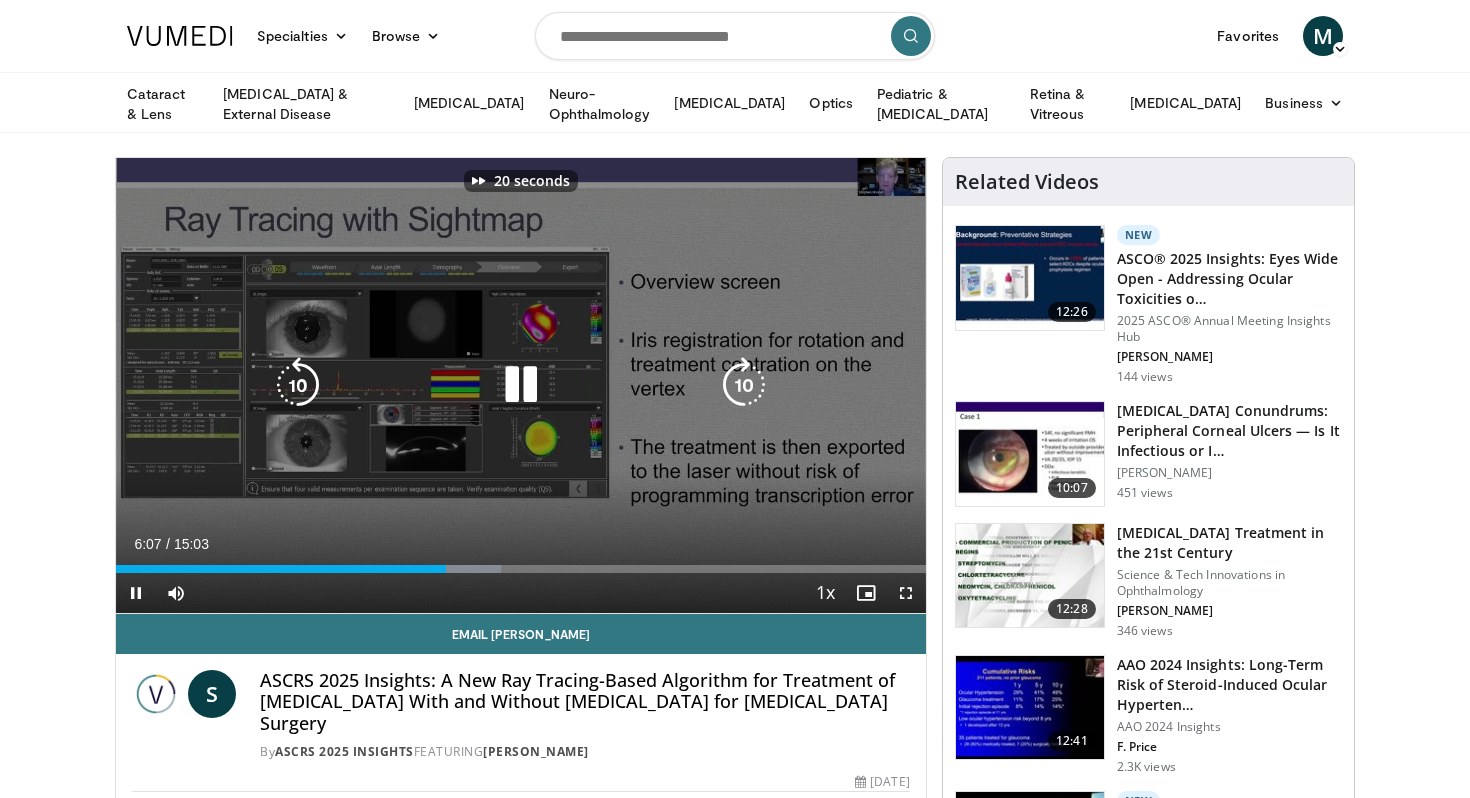 click at bounding box center [744, 385] 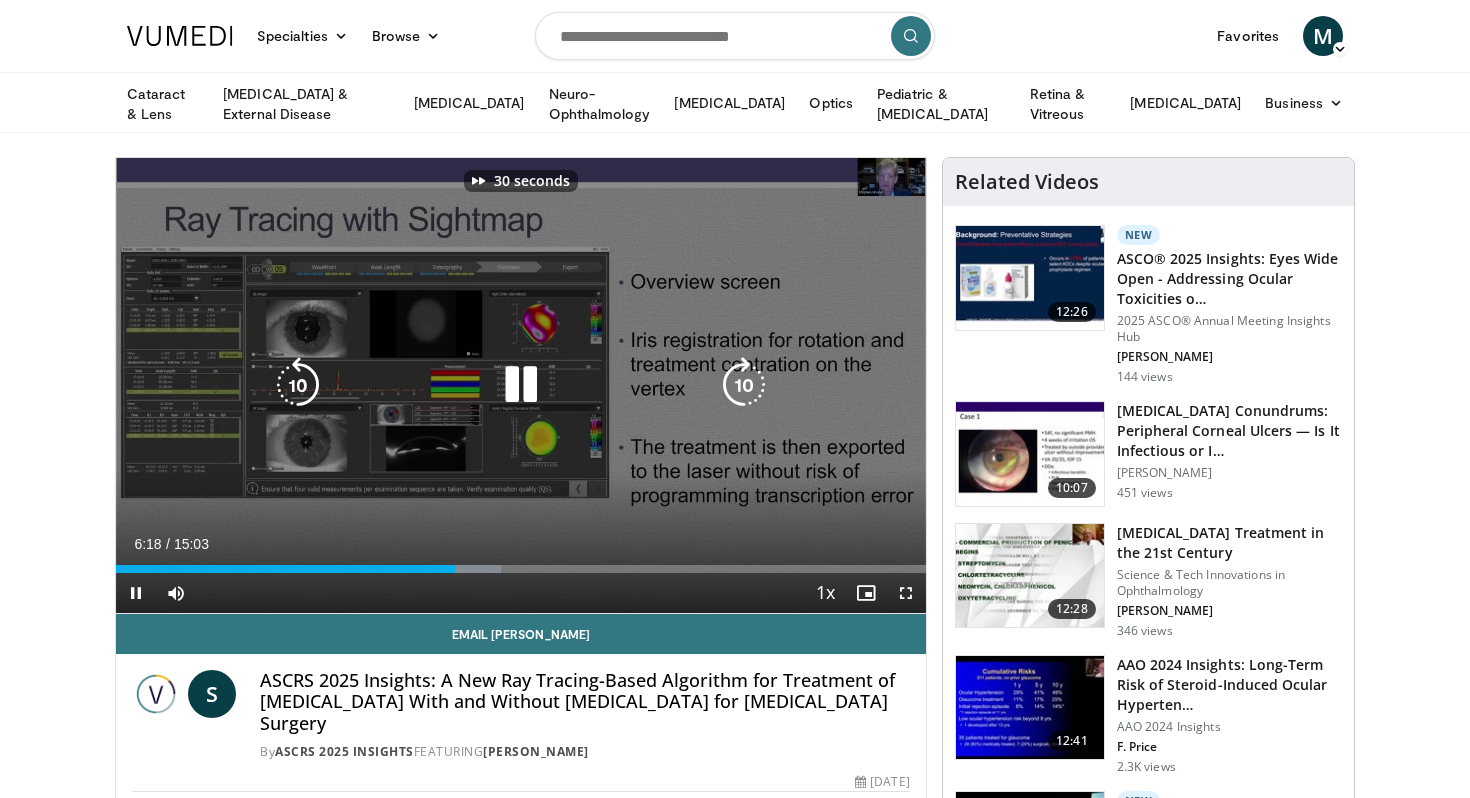 click at bounding box center [744, 385] 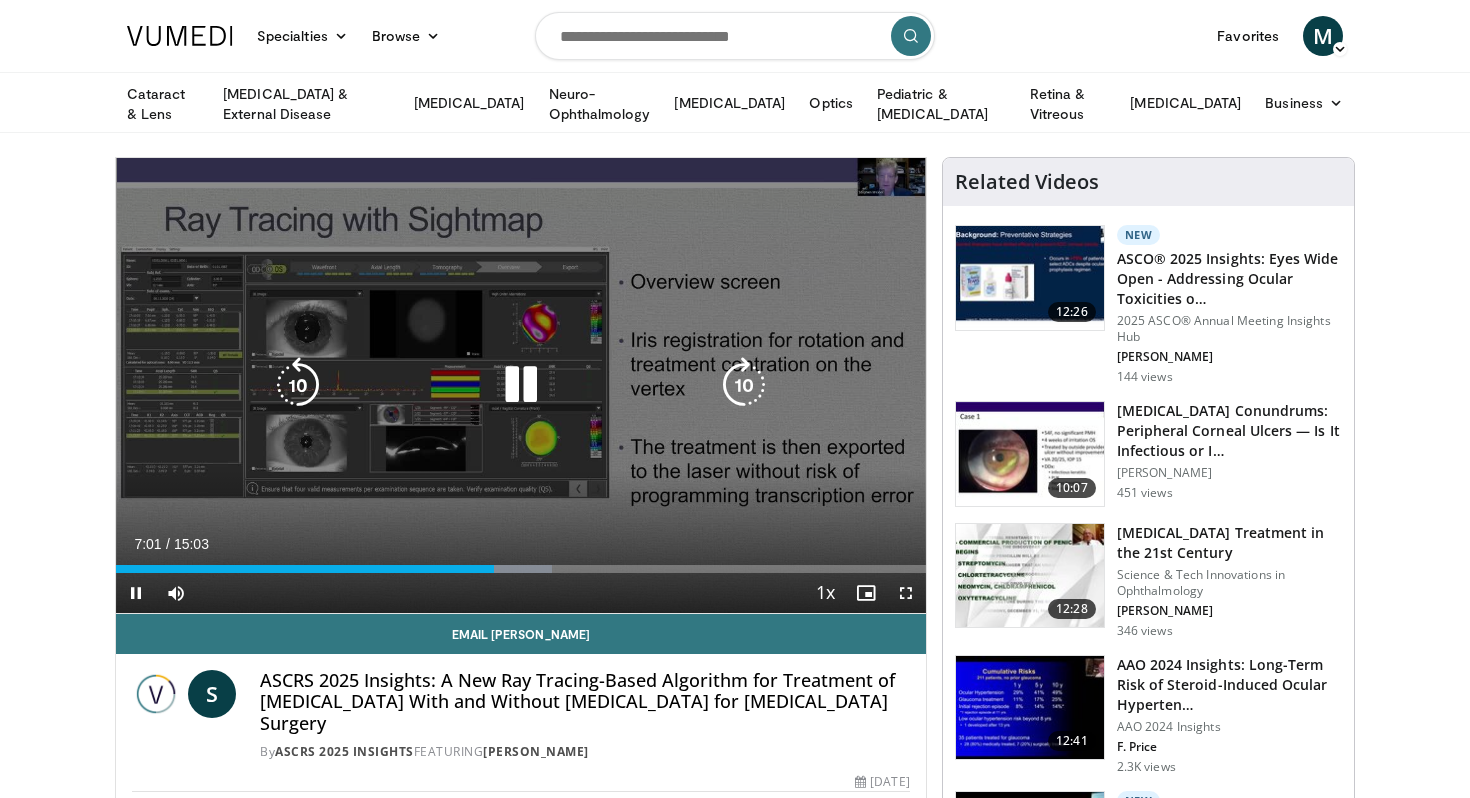 click at bounding box center [744, 385] 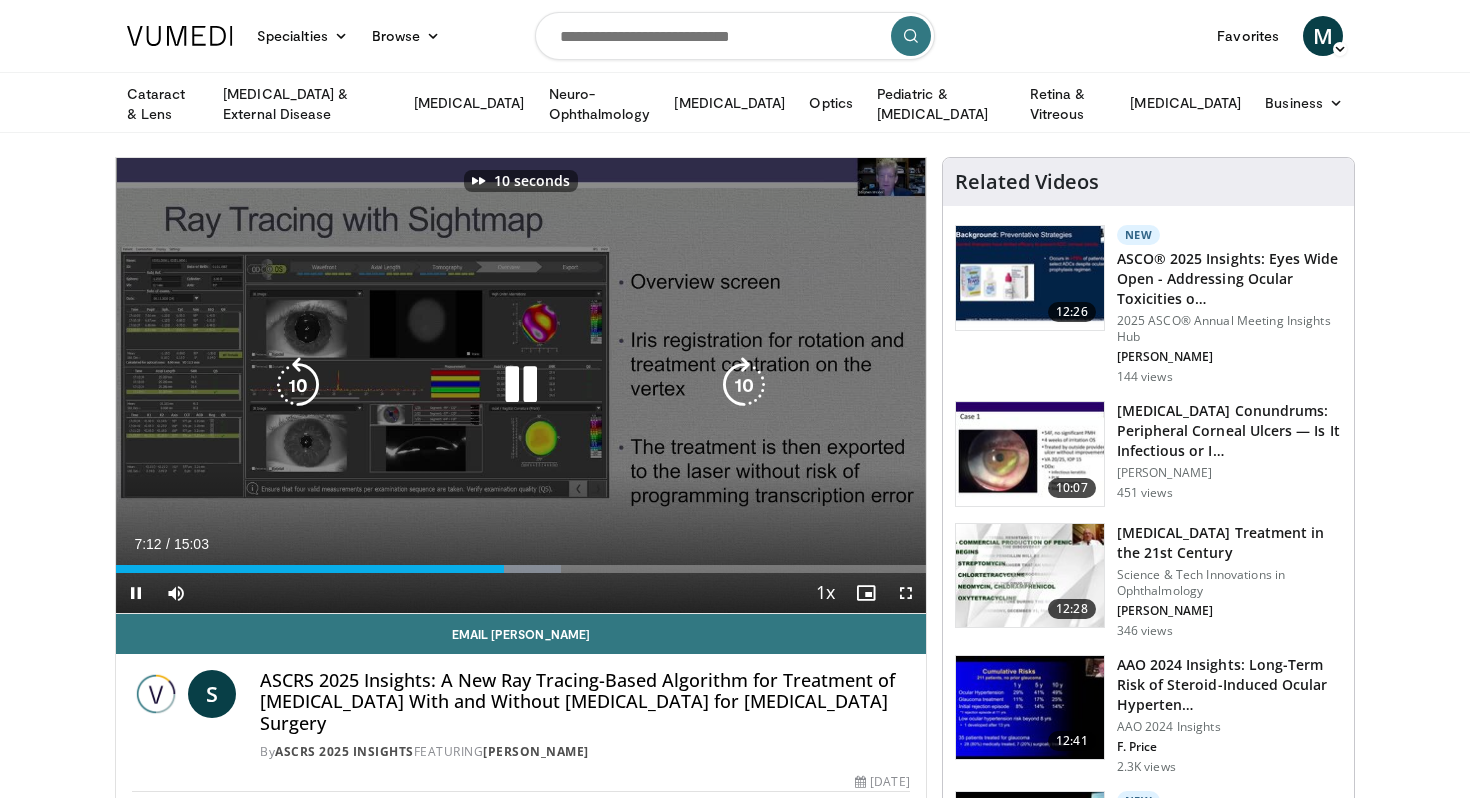click at bounding box center (744, 385) 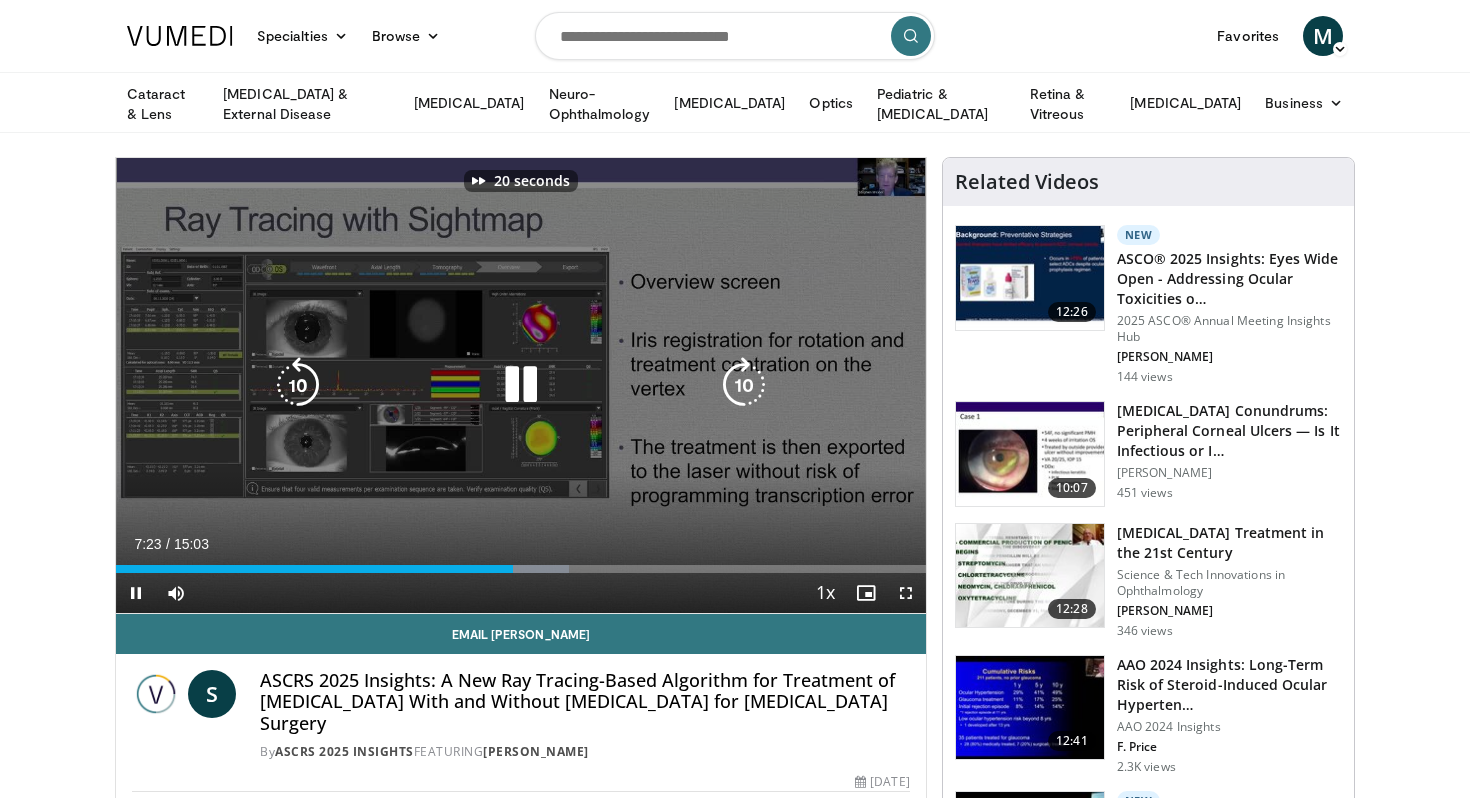 click at bounding box center (744, 385) 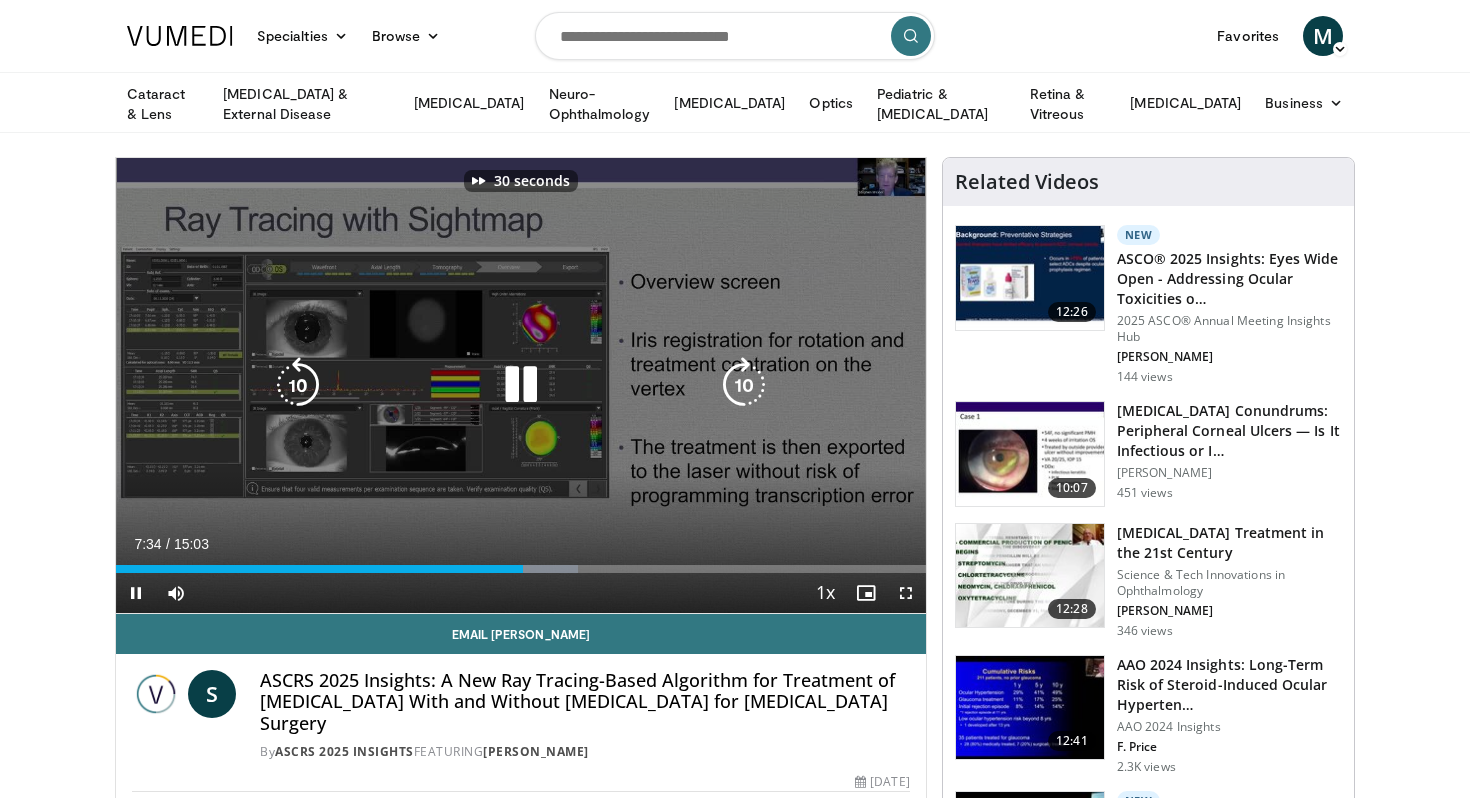 click at bounding box center [744, 385] 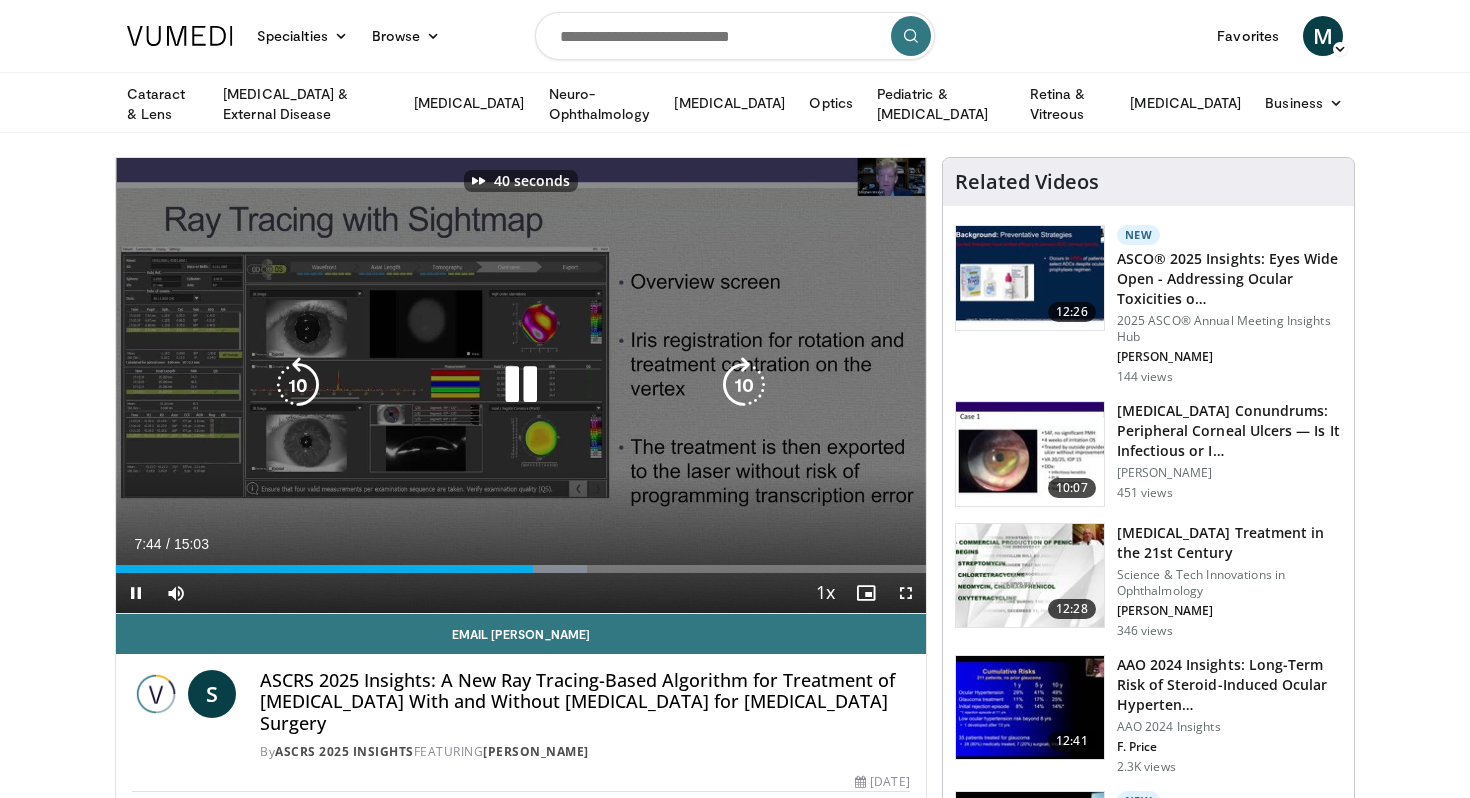click at bounding box center (744, 385) 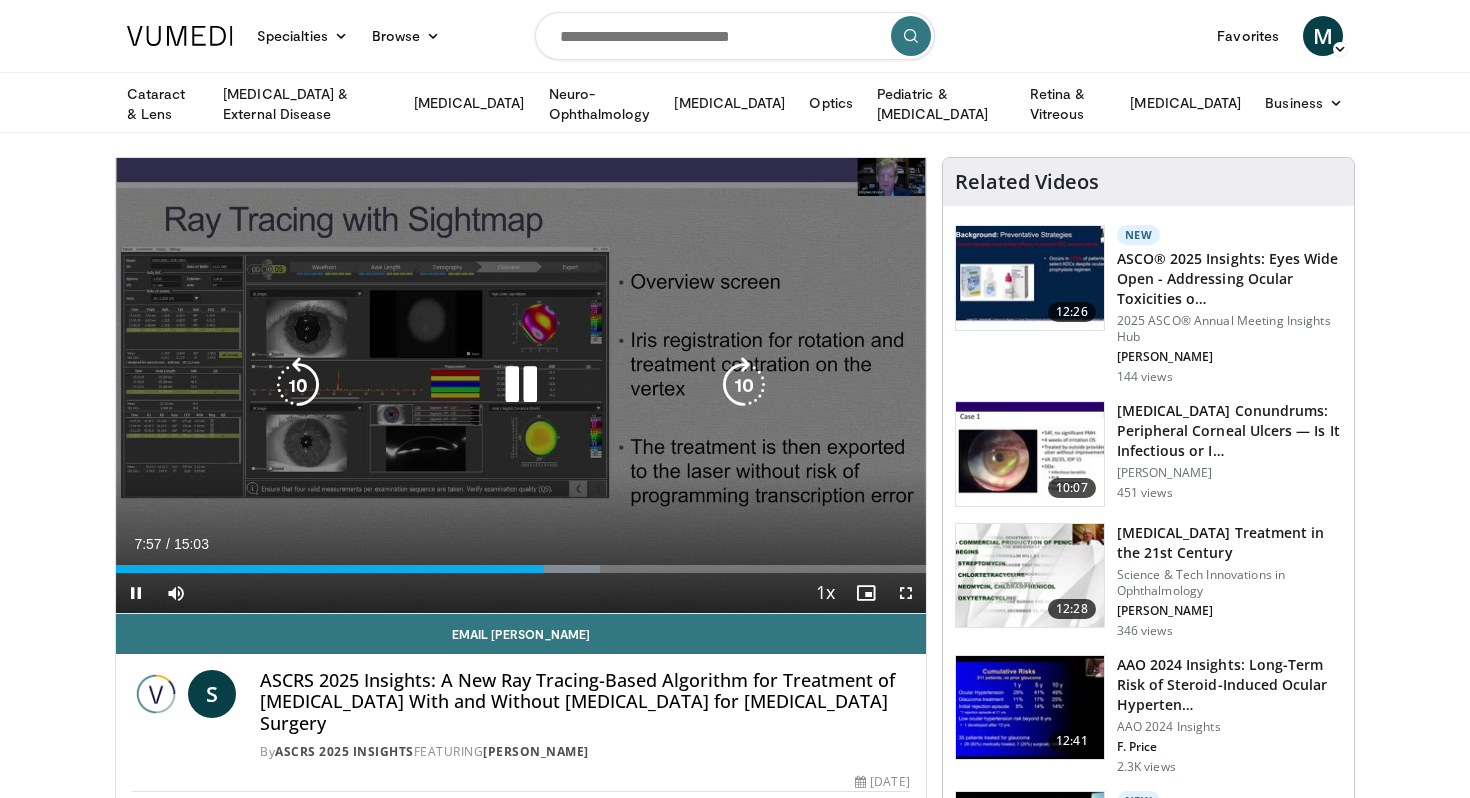 click at bounding box center (744, 385) 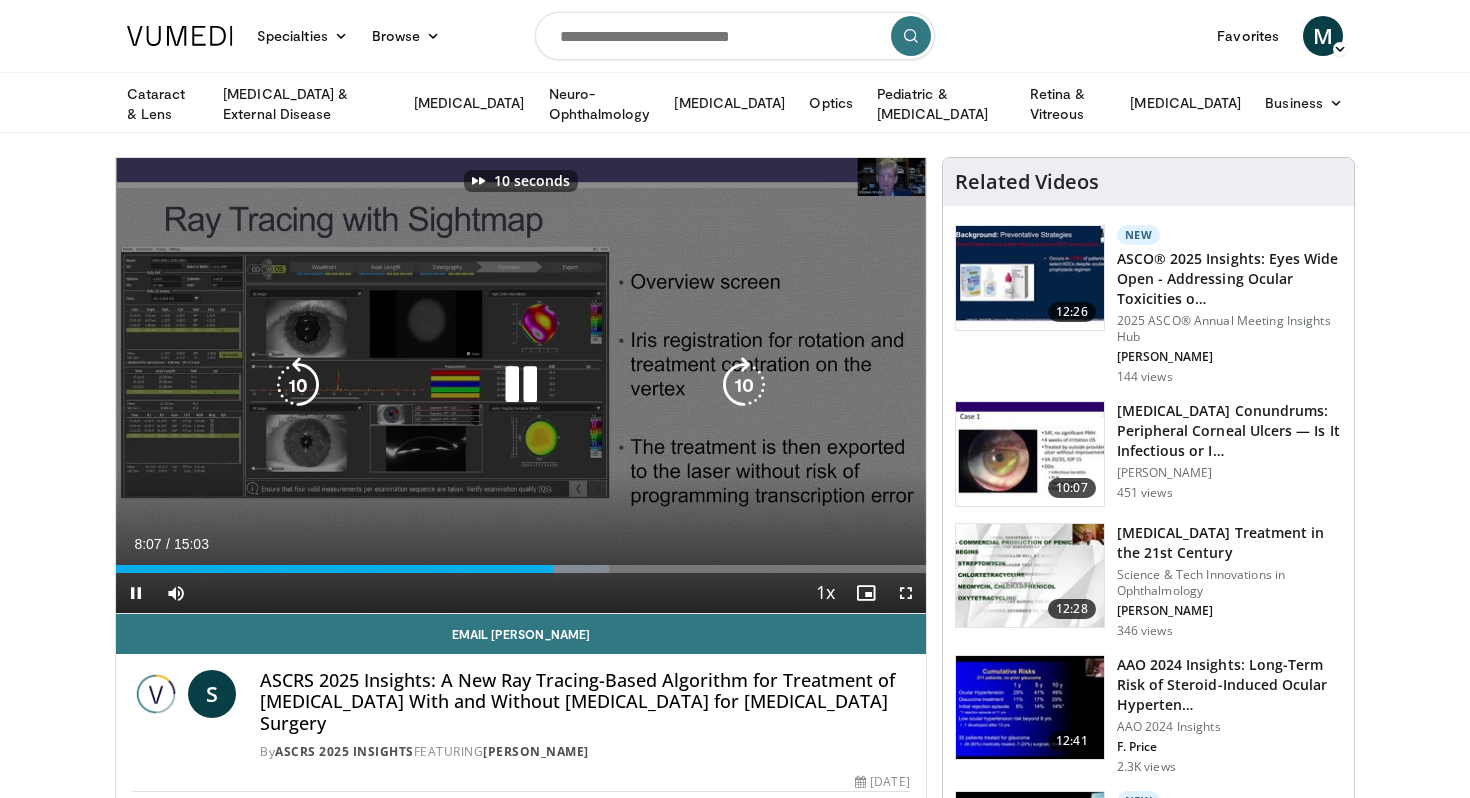 click at bounding box center [744, 385] 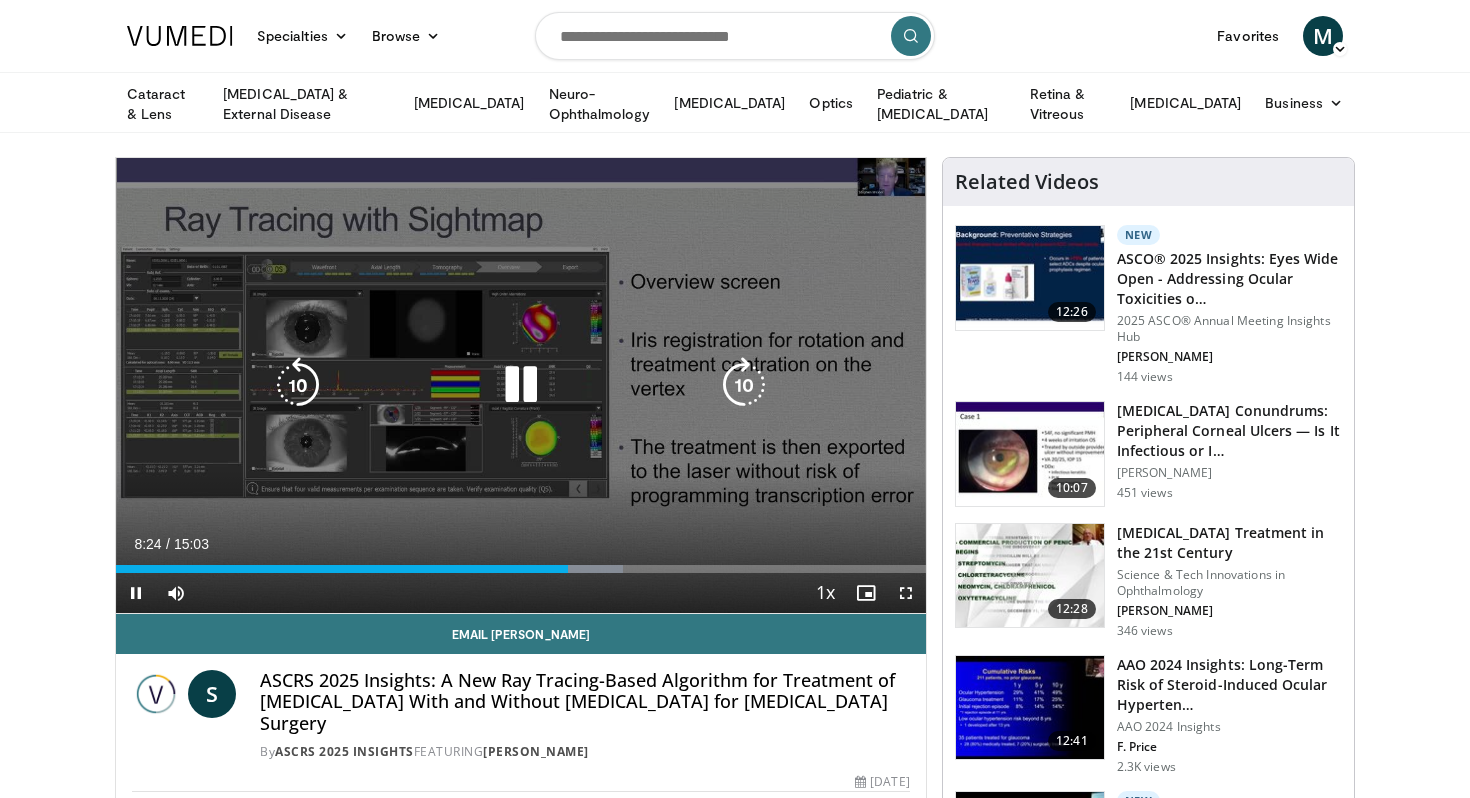 click at bounding box center [744, 385] 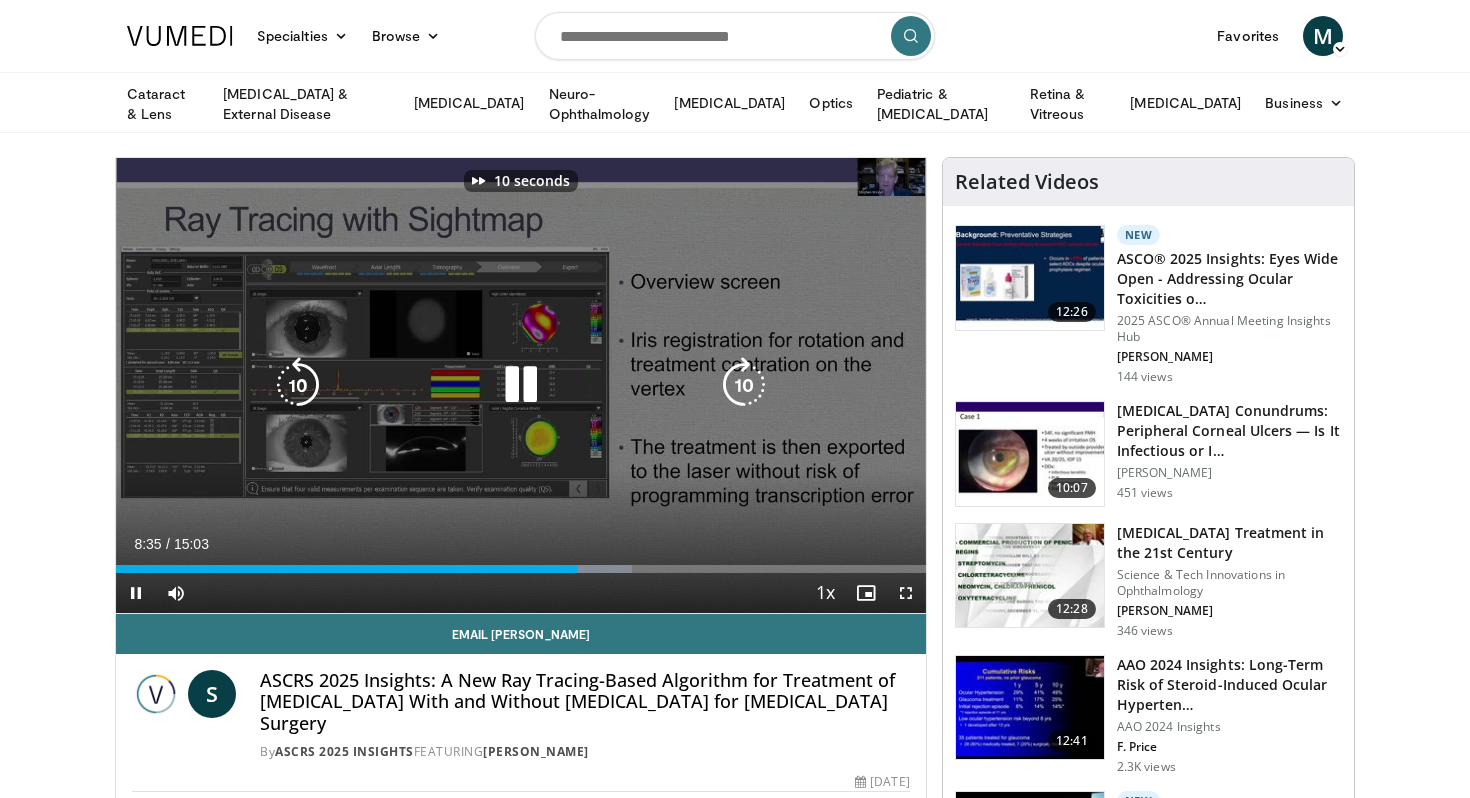 click at bounding box center [744, 385] 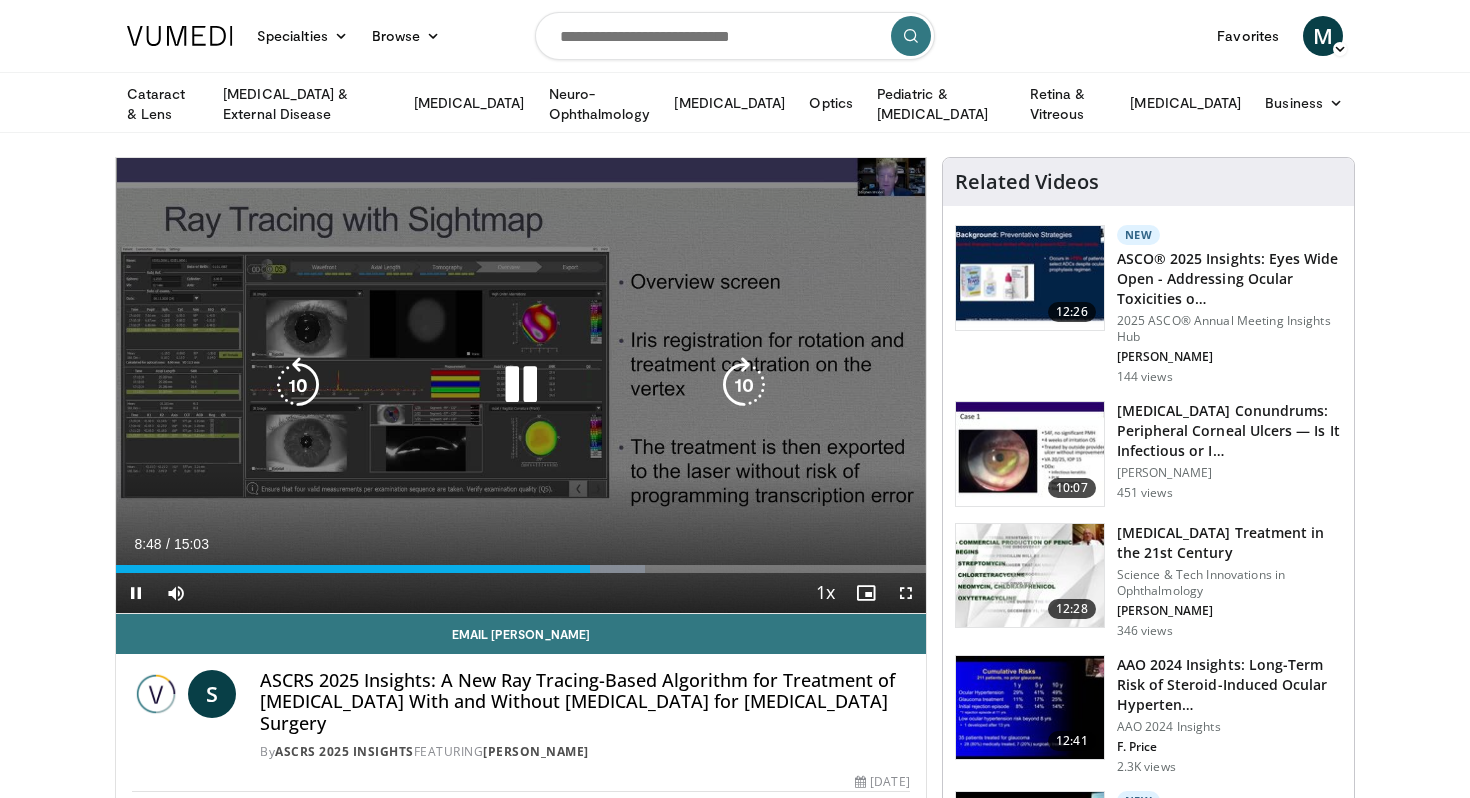 click at bounding box center [744, 385] 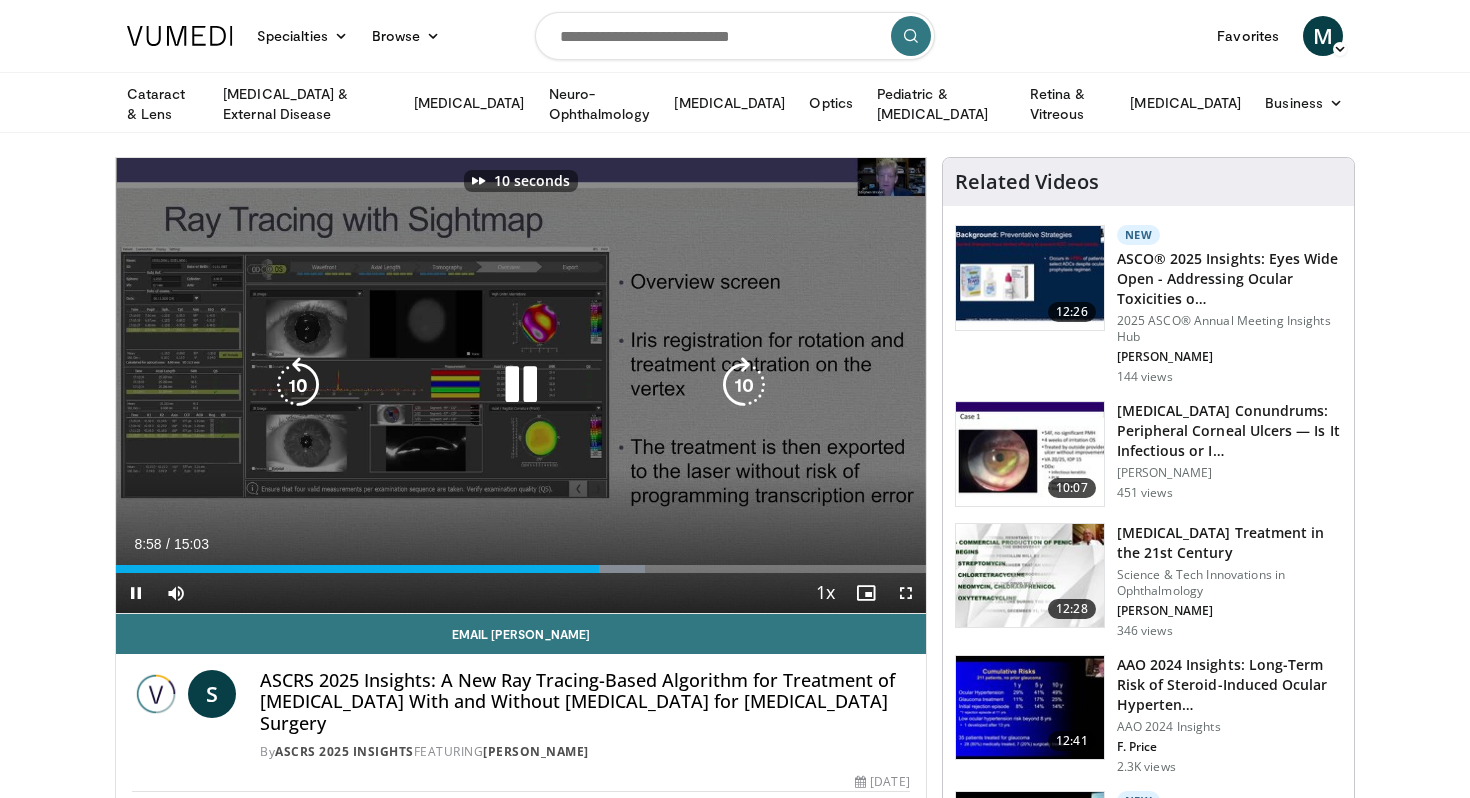 click at bounding box center (744, 385) 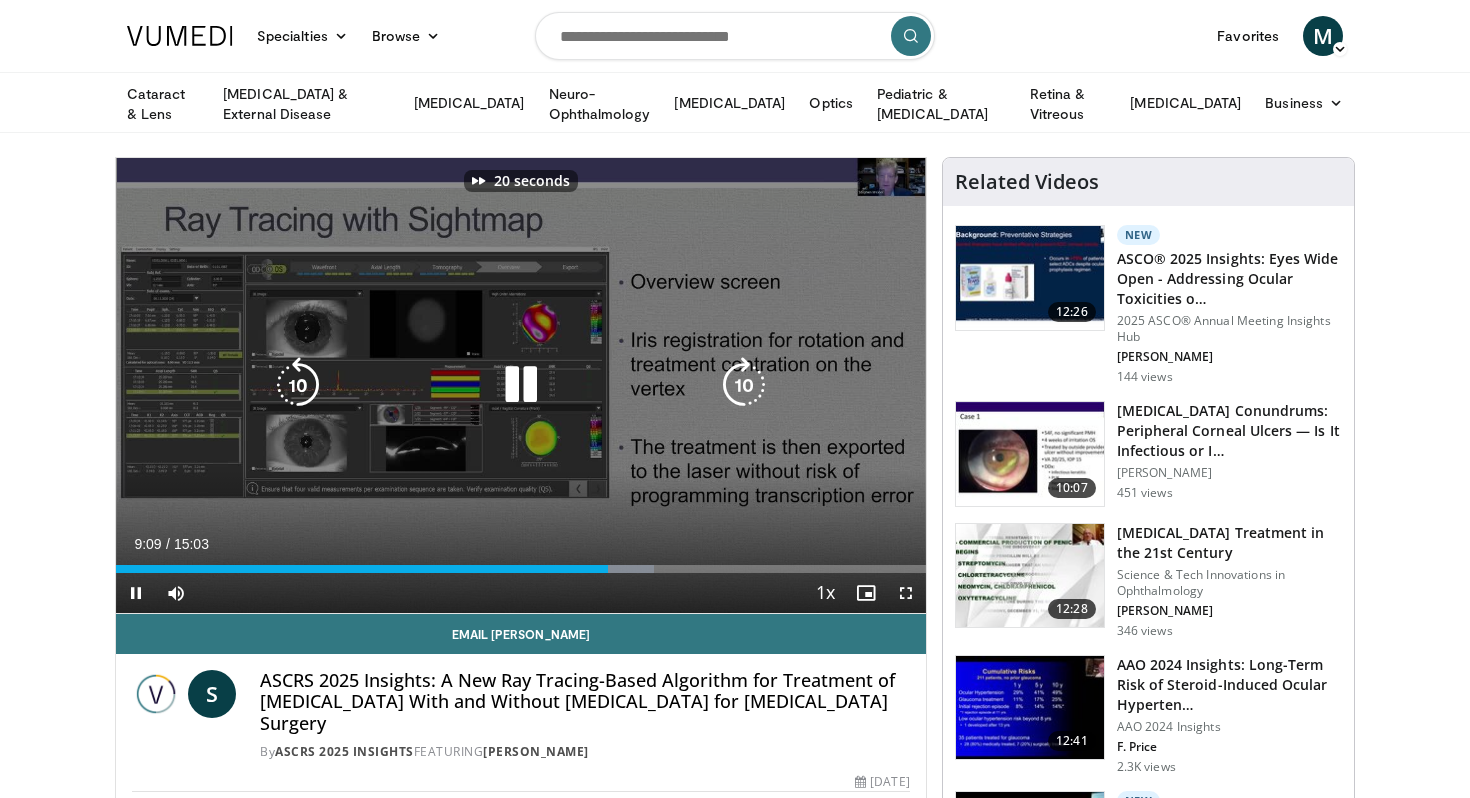 click at bounding box center (744, 385) 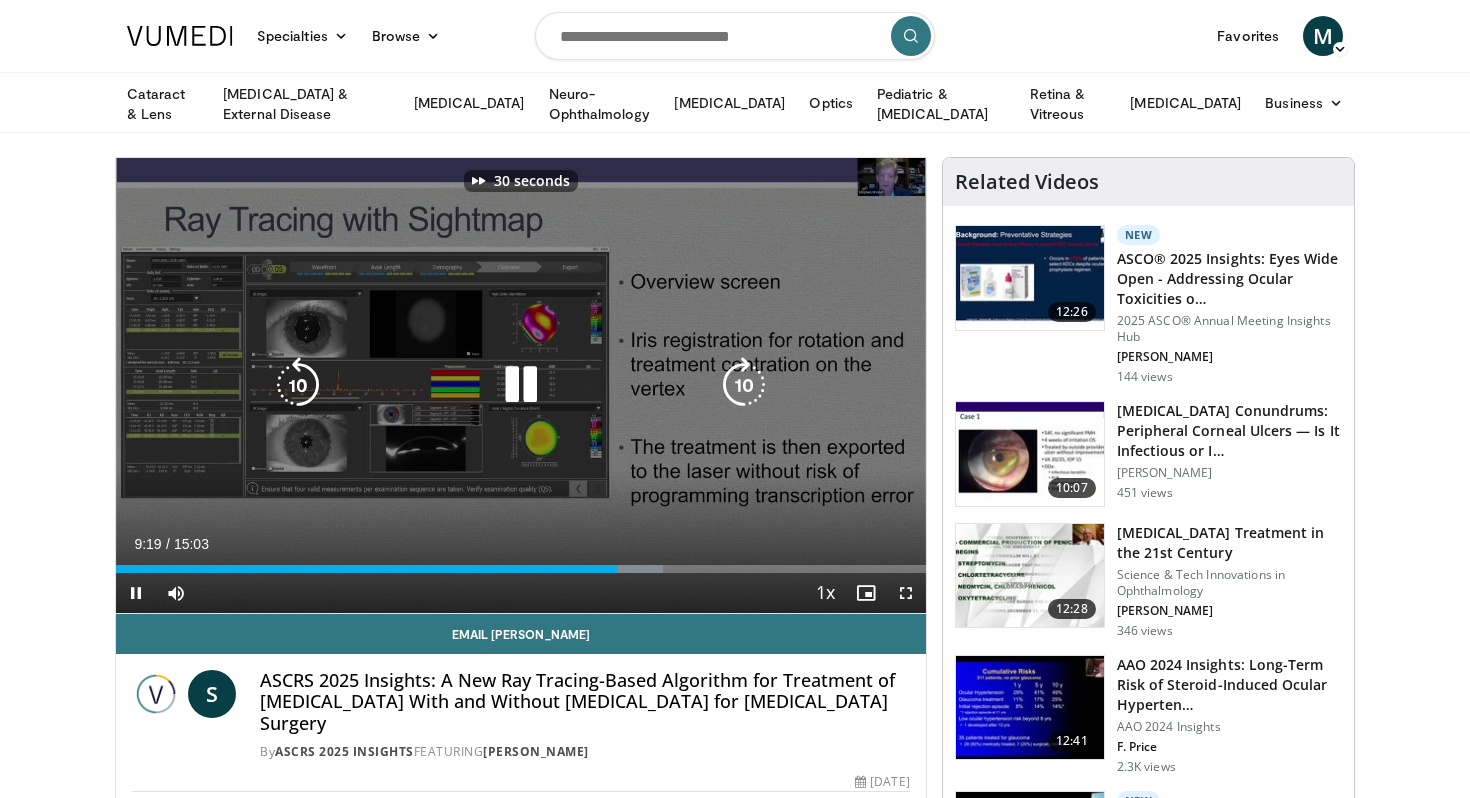 click at bounding box center (744, 385) 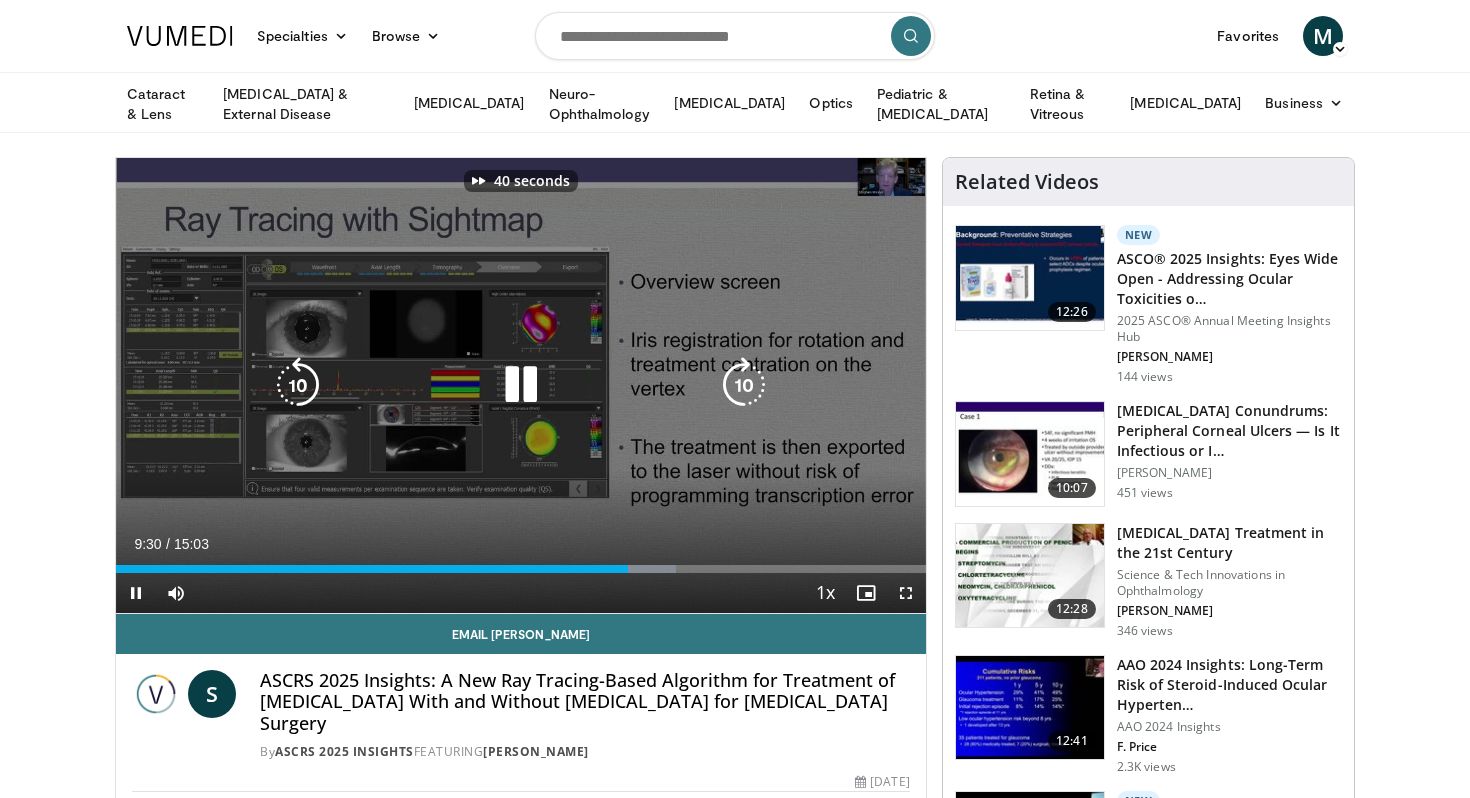 click at bounding box center (744, 385) 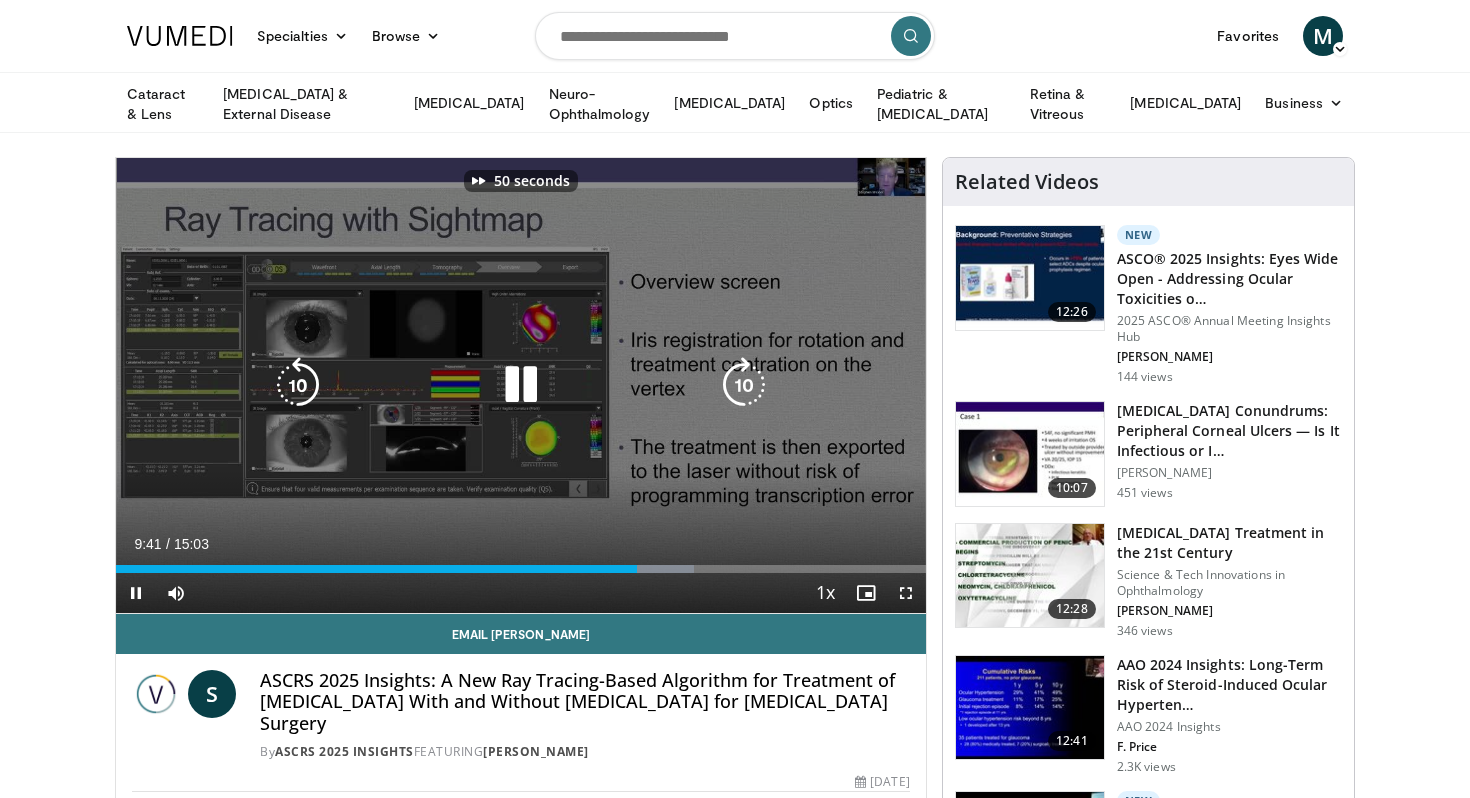click at bounding box center (744, 385) 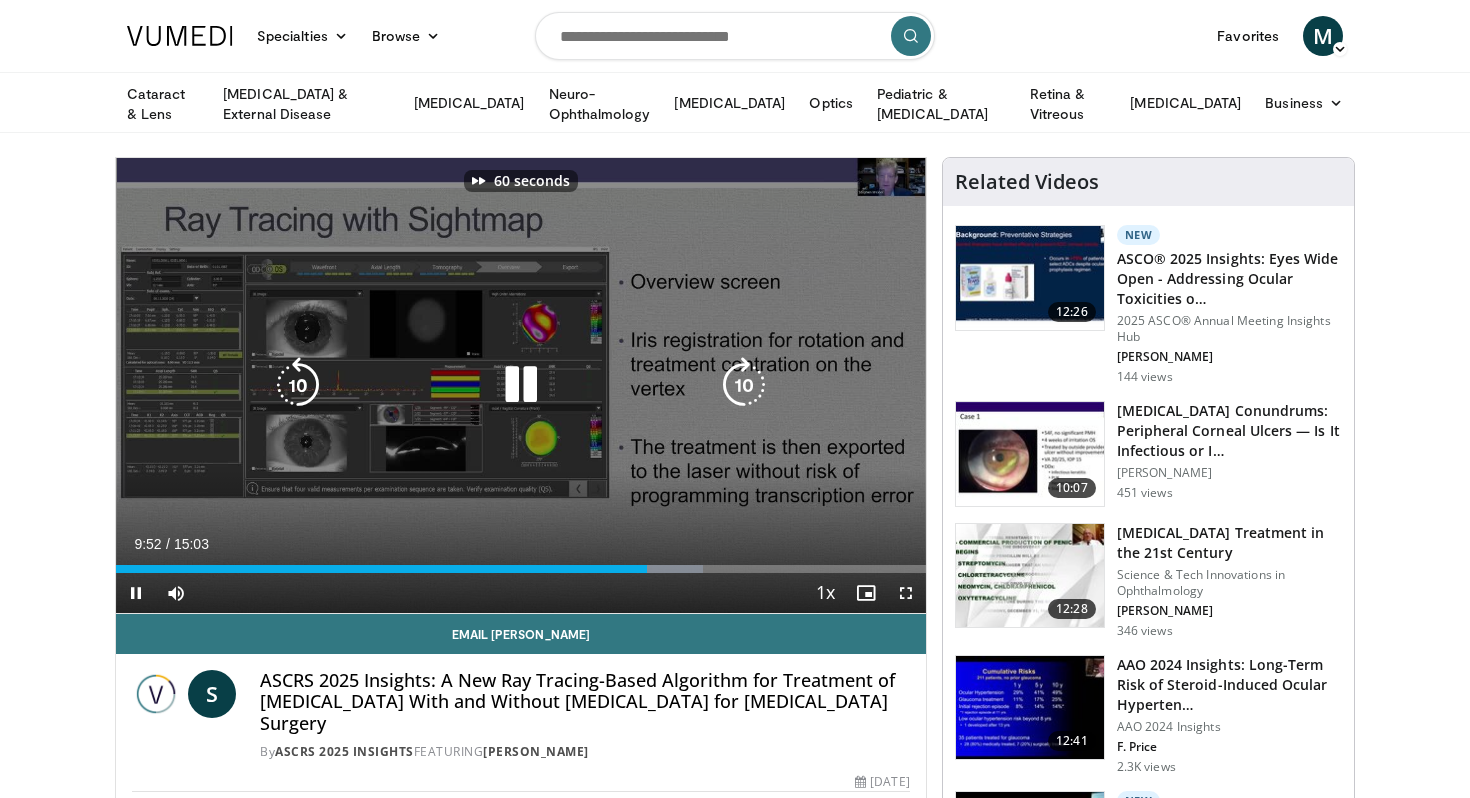 click at bounding box center (744, 385) 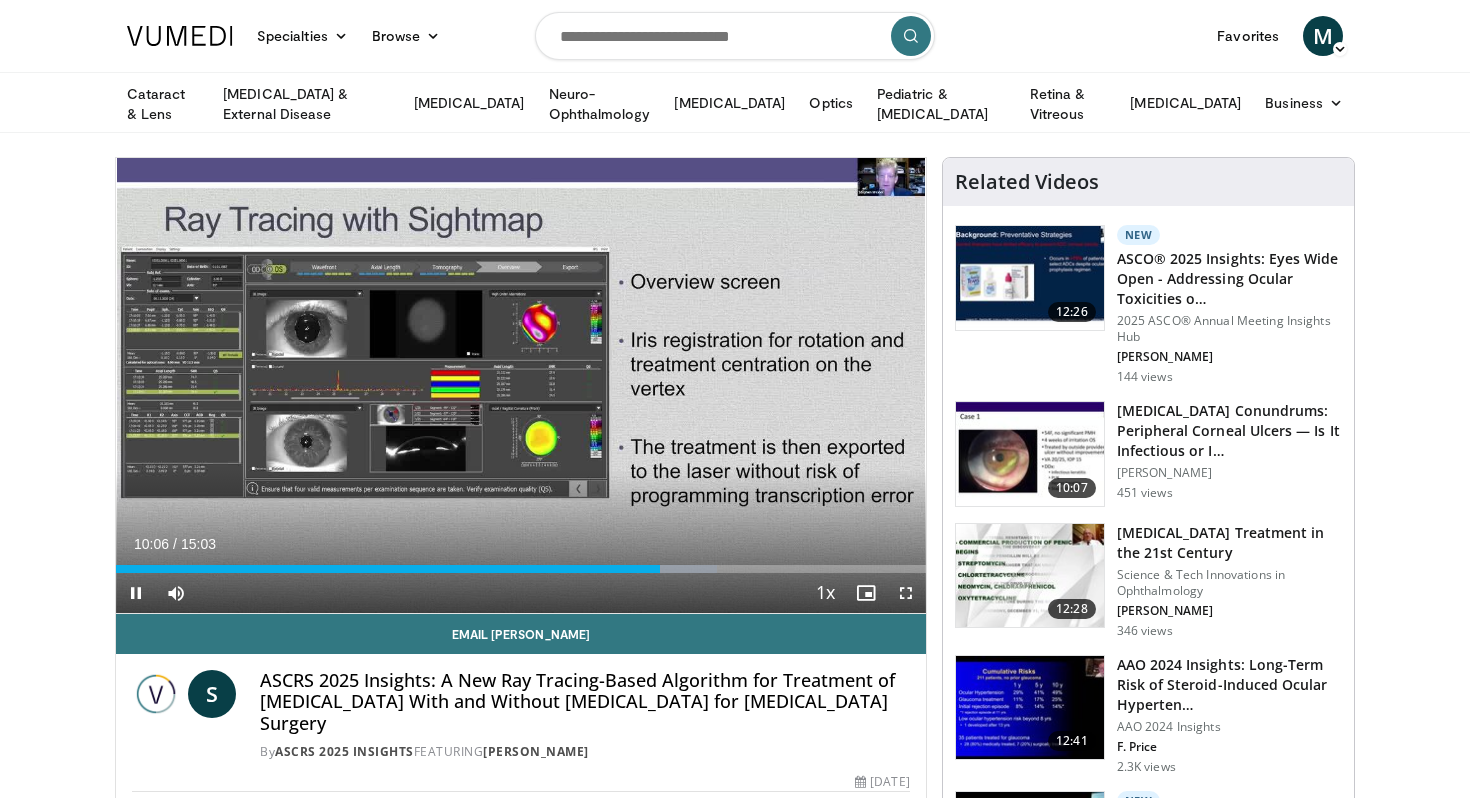 click on "70 seconds
Tap to unmute" at bounding box center (521, 385) 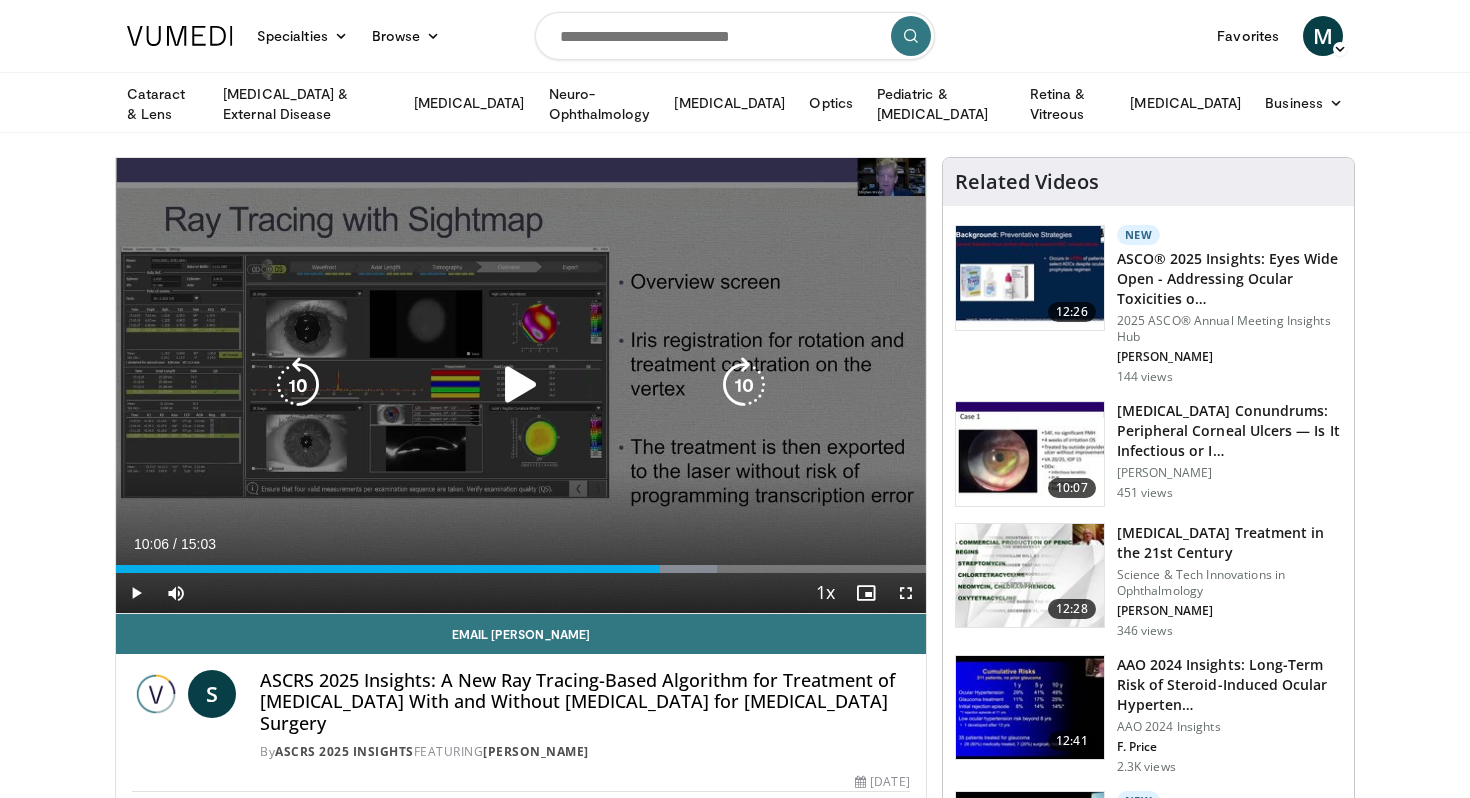 click at bounding box center (744, 385) 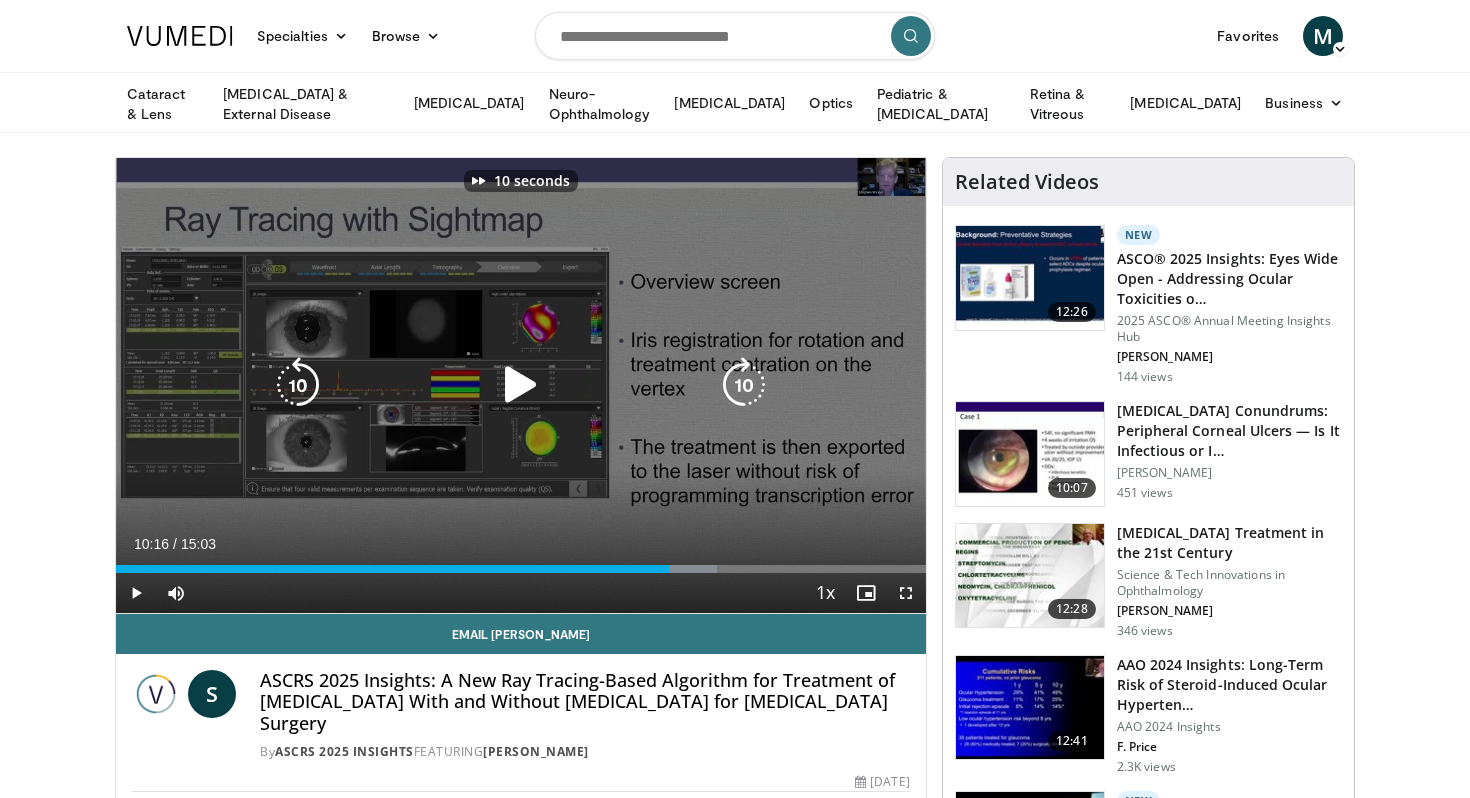 click at bounding box center [744, 385] 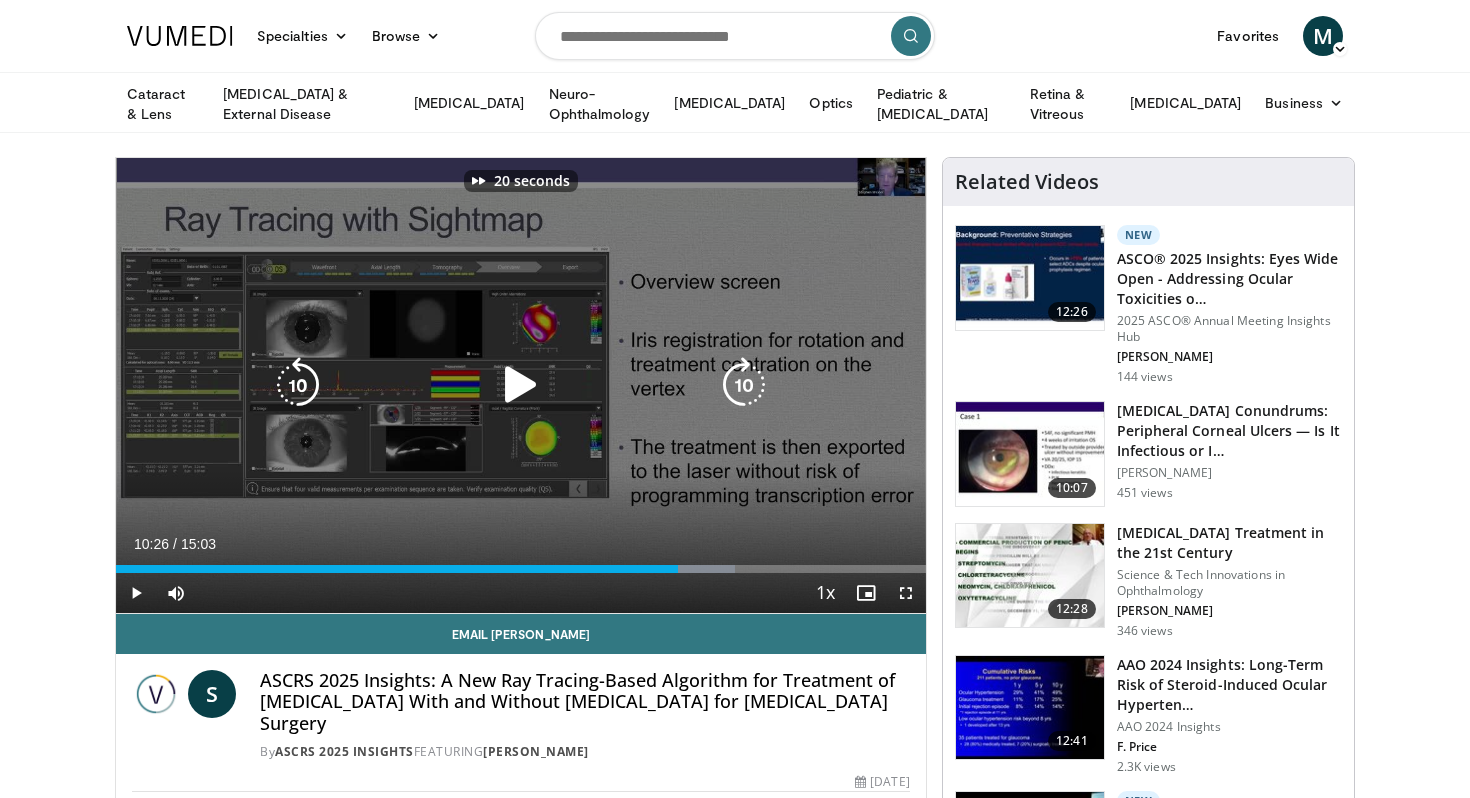 click at bounding box center (744, 385) 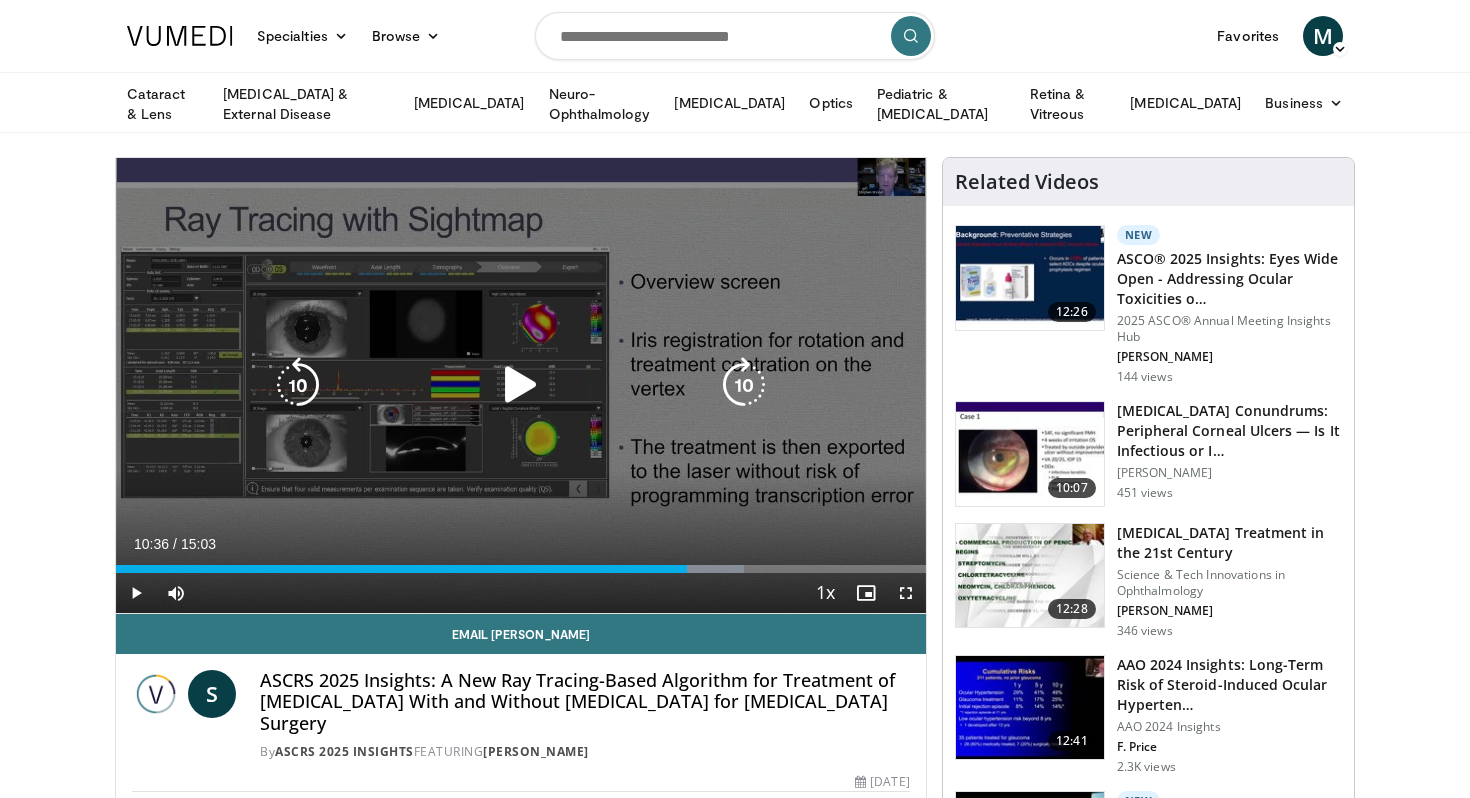 click at bounding box center (744, 385) 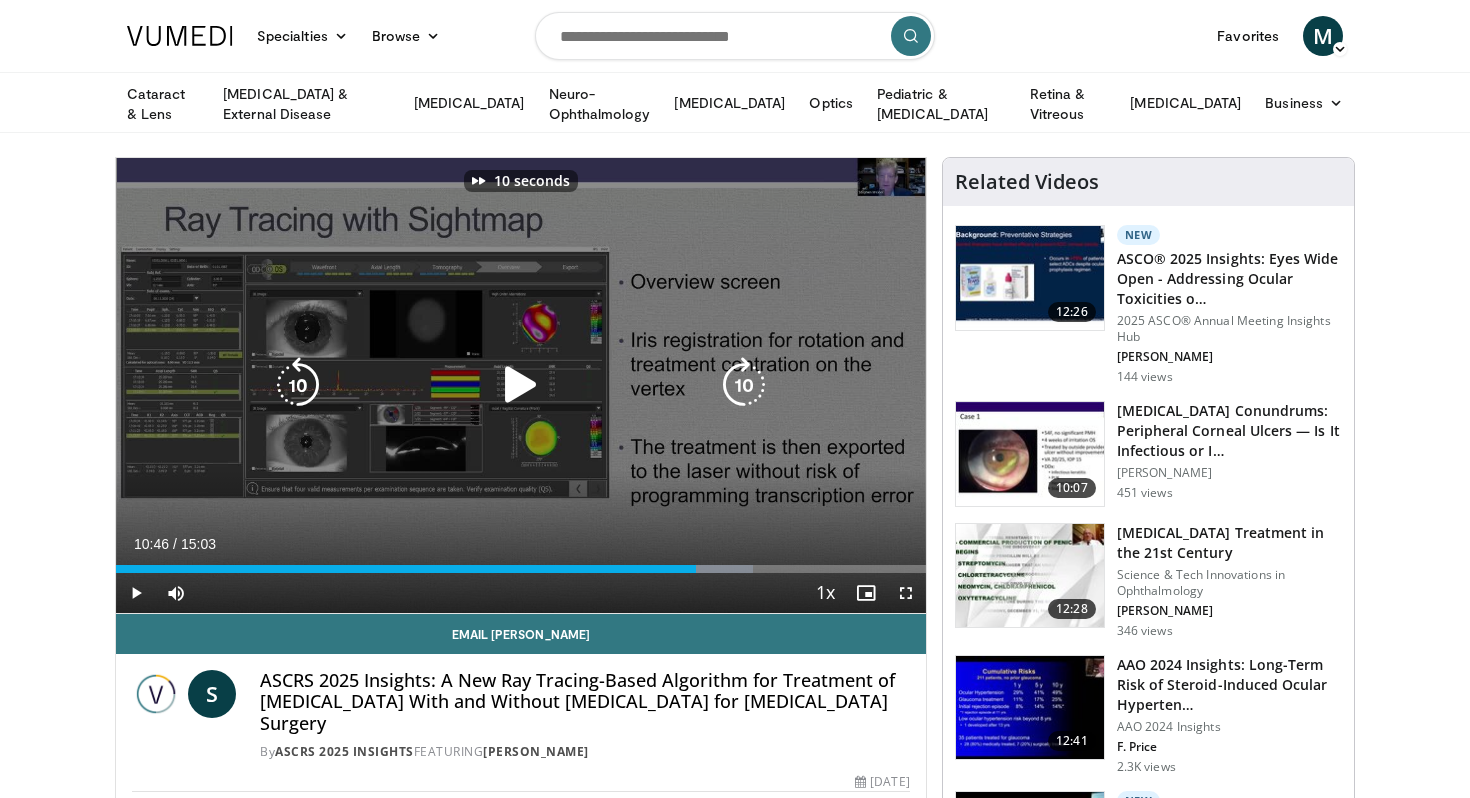 click at bounding box center [744, 385] 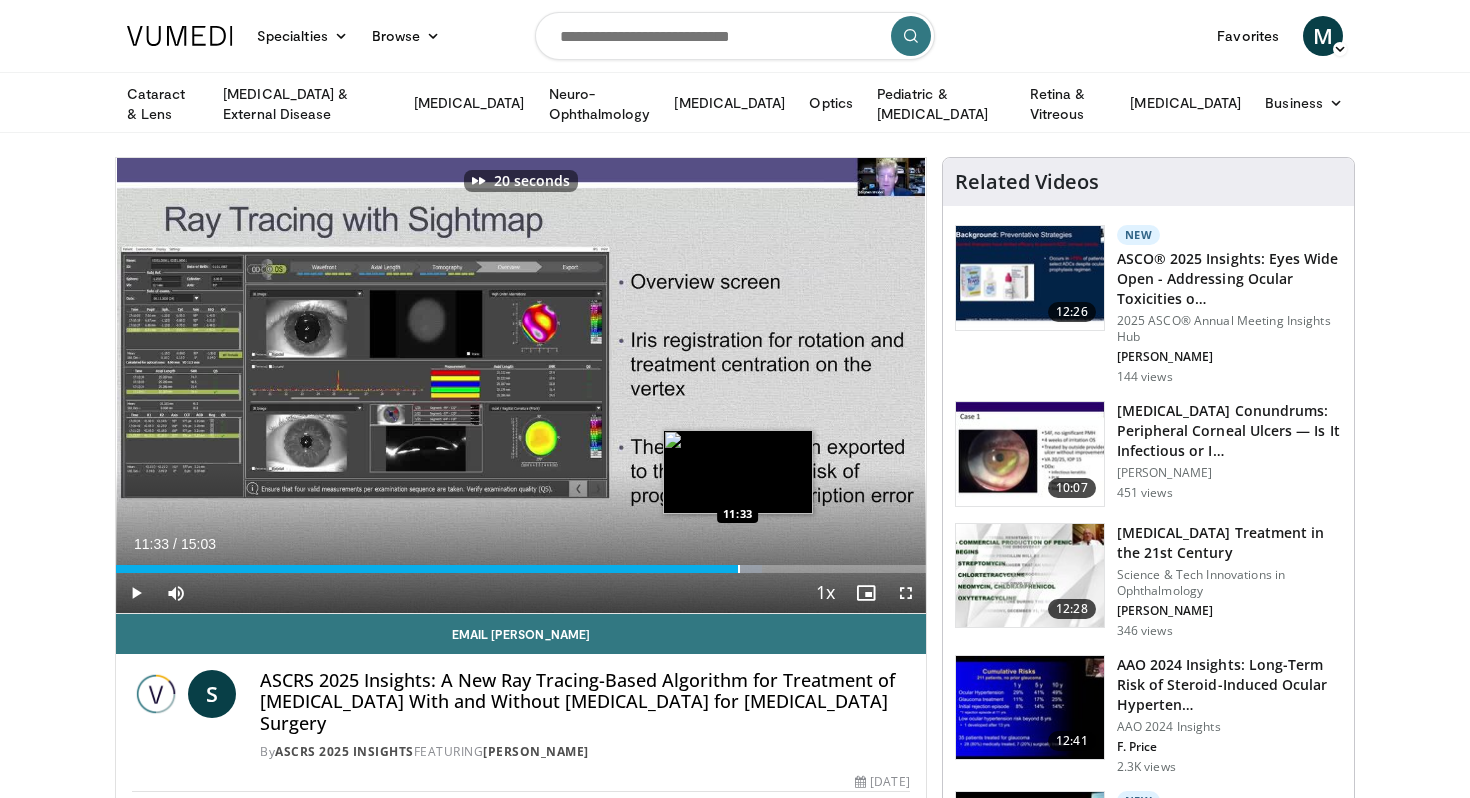 click at bounding box center (739, 569) 